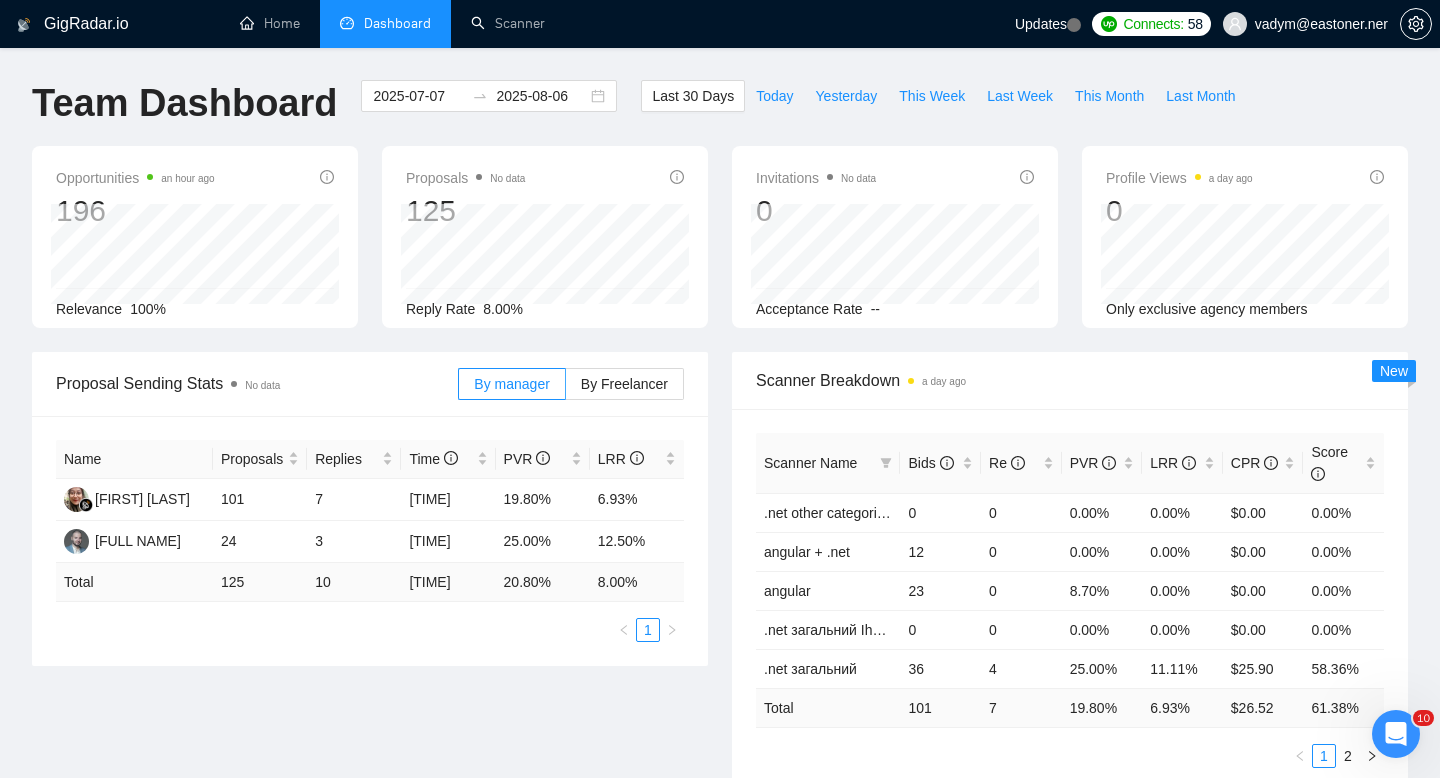 scroll, scrollTop: 0, scrollLeft: 0, axis: both 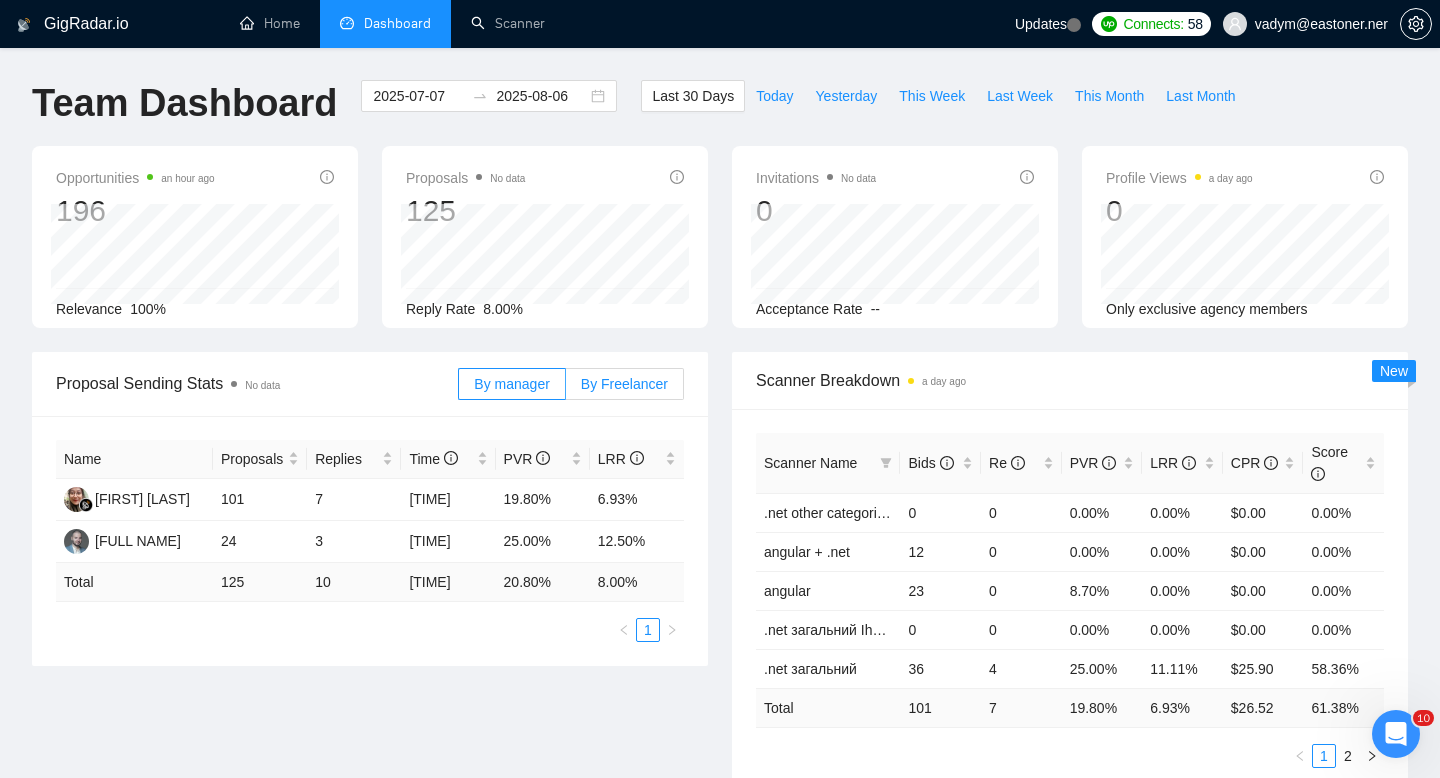 click on "By Freelancer" at bounding box center (624, 384) 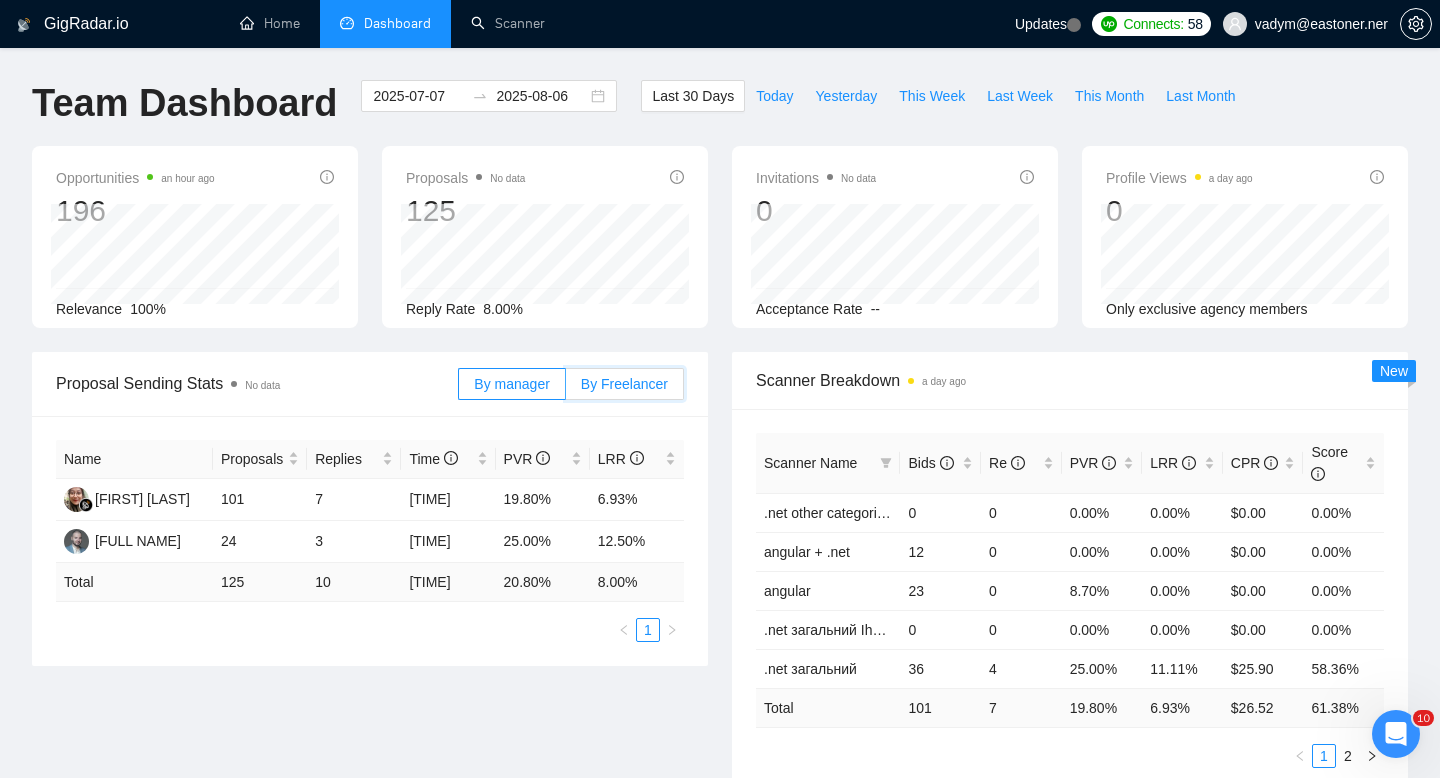 click on "By Freelancer" at bounding box center (566, 389) 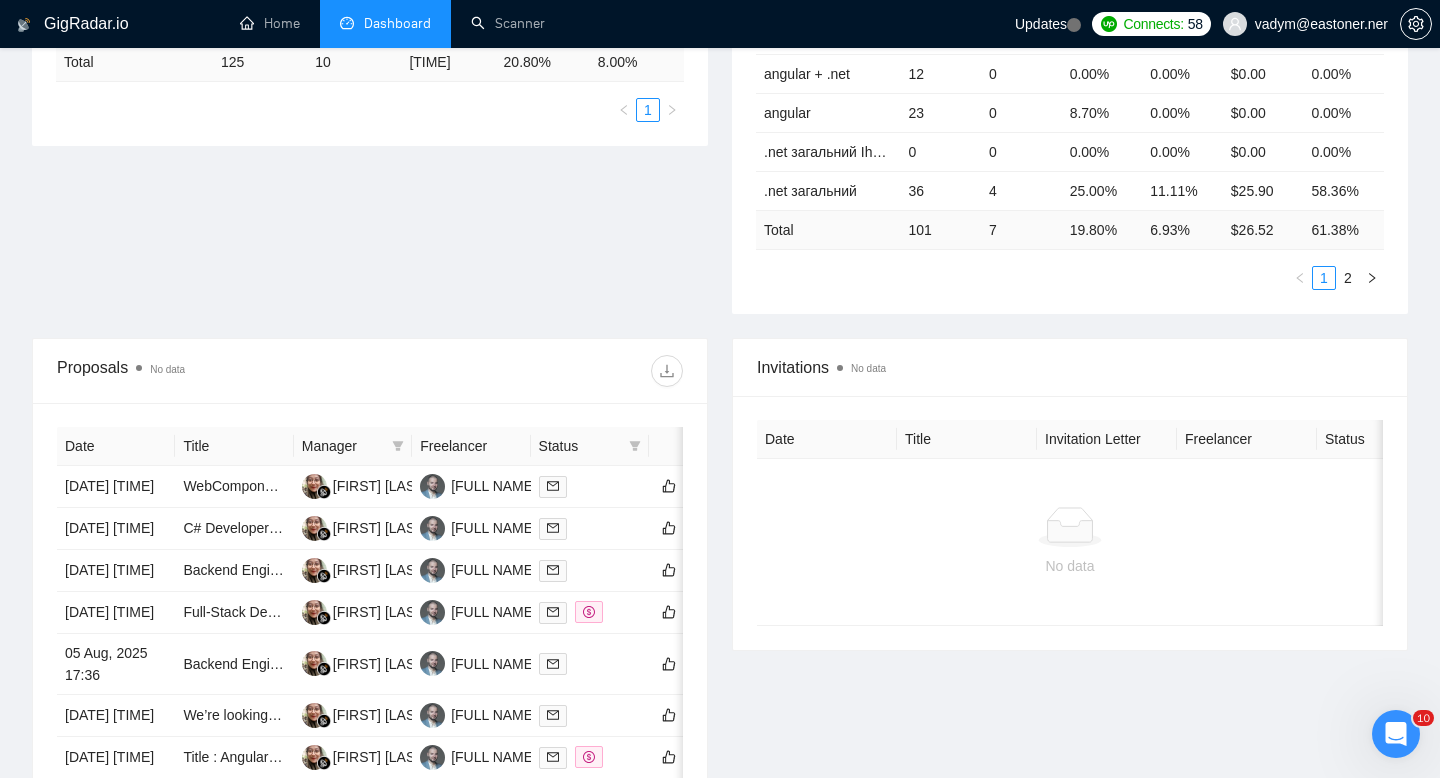 scroll, scrollTop: 485, scrollLeft: 0, axis: vertical 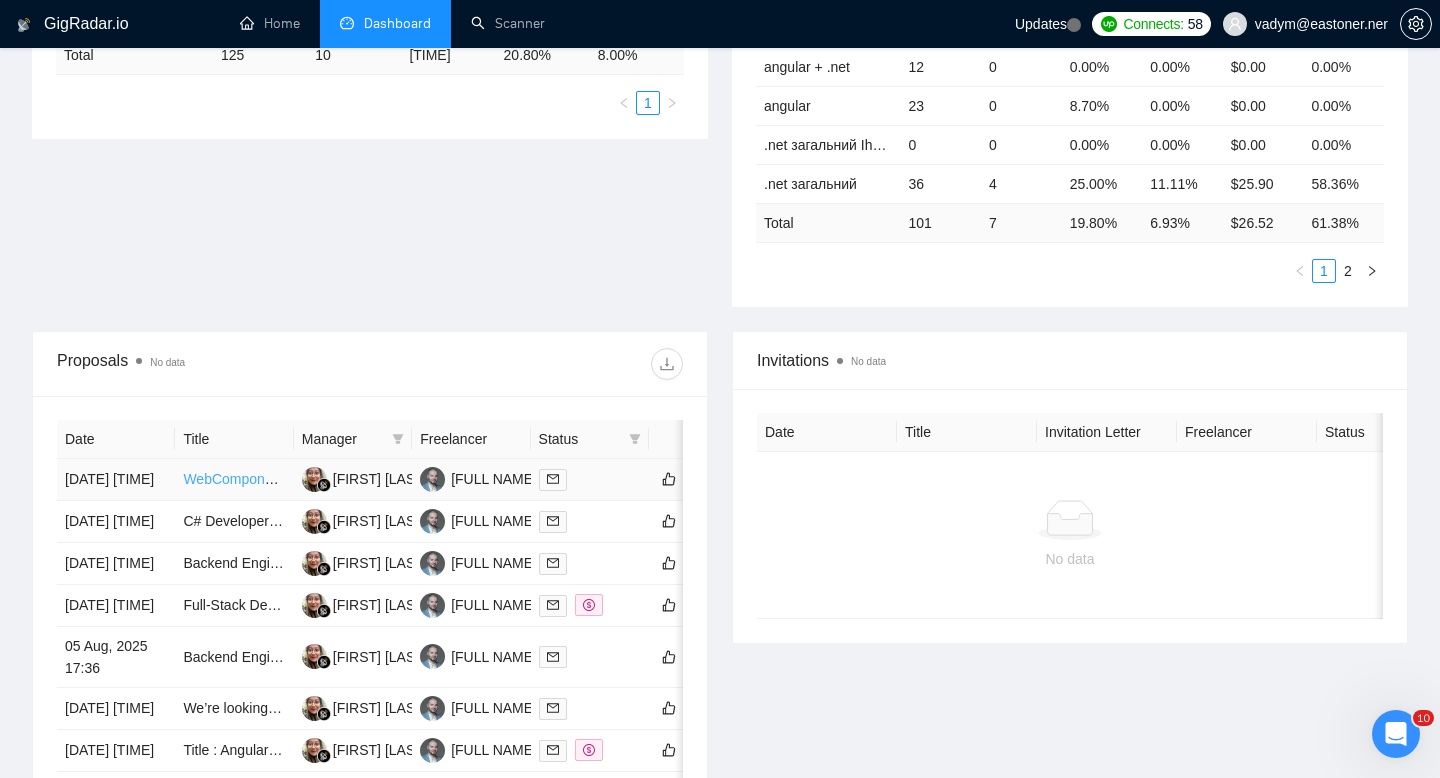 click on "WebComponents , Vanilla Js Class expert" at bounding box center (313, 479) 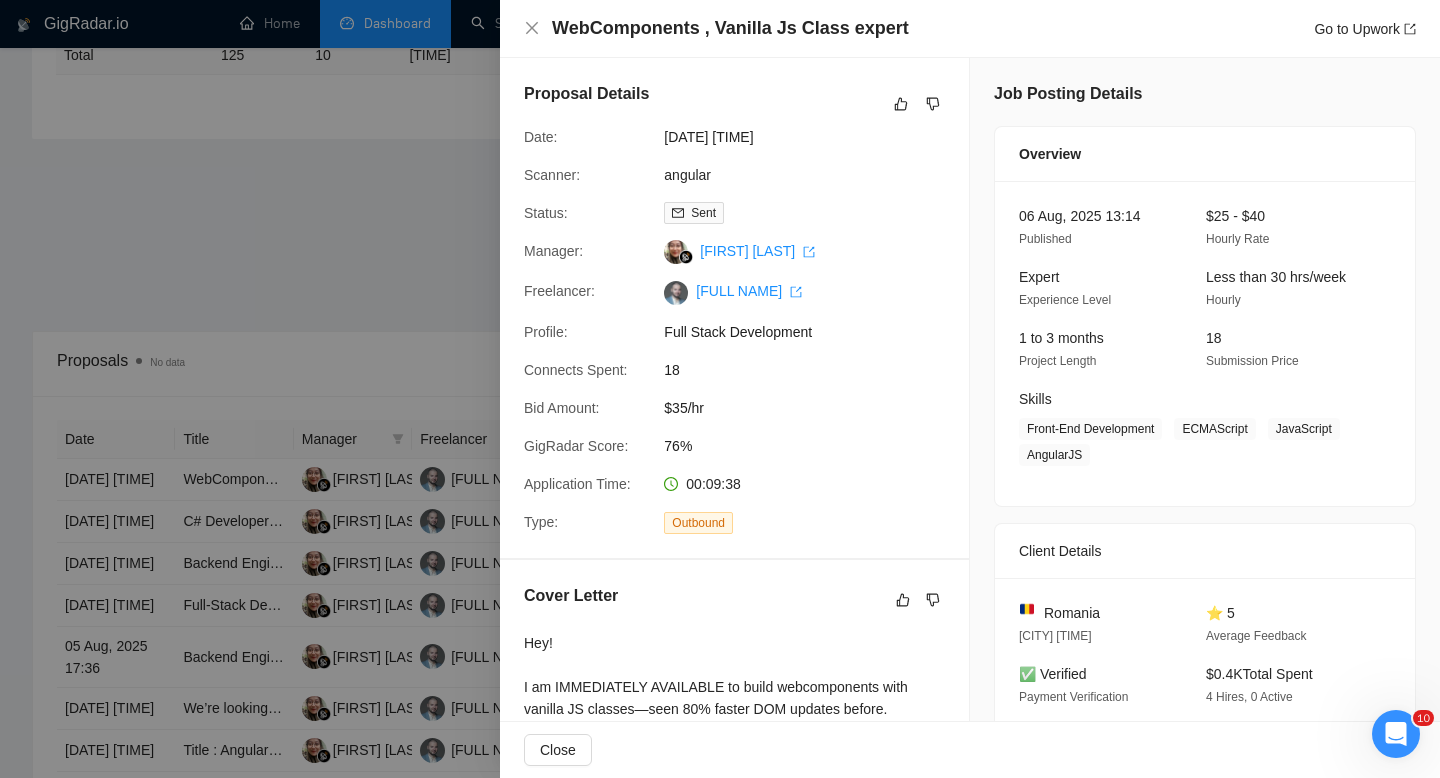click at bounding box center [720, 389] 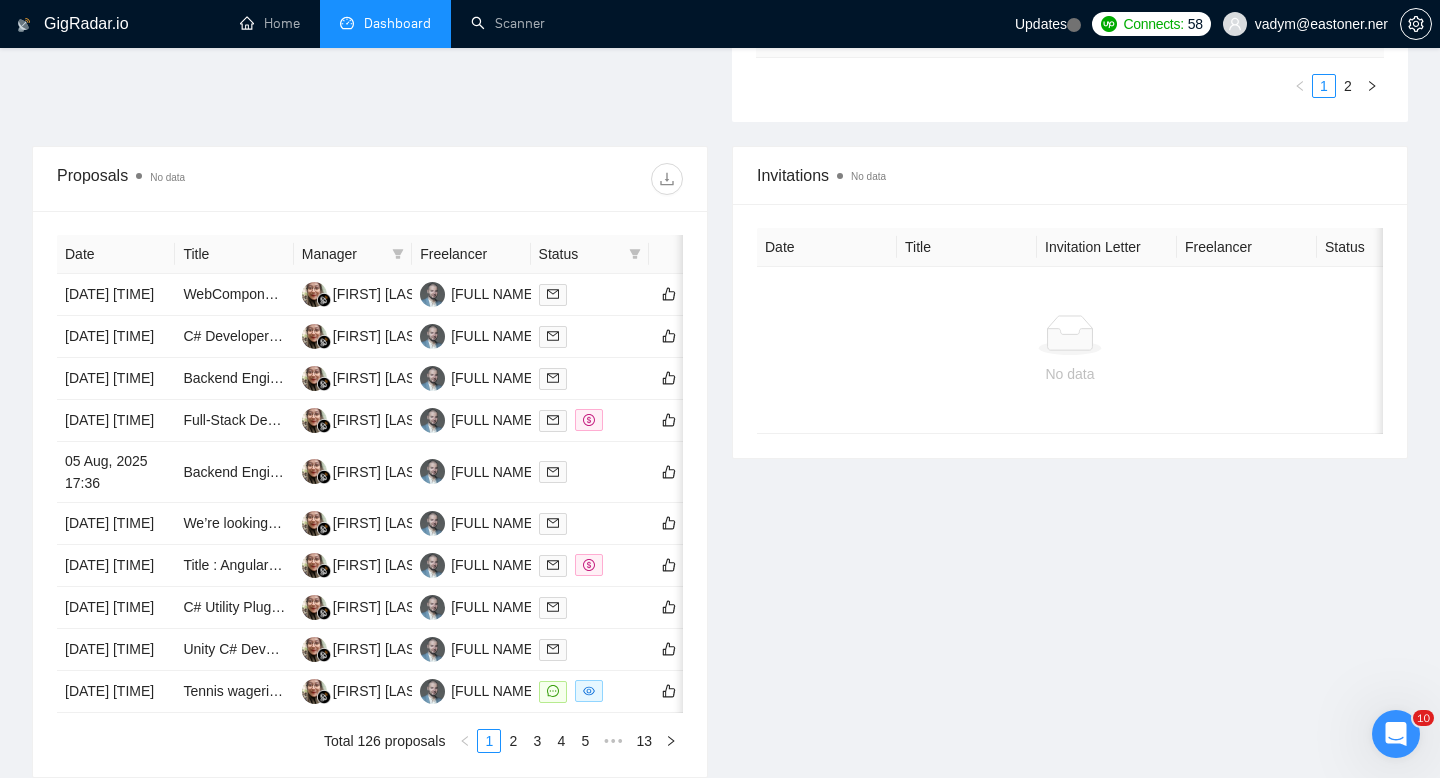 scroll, scrollTop: 698, scrollLeft: 0, axis: vertical 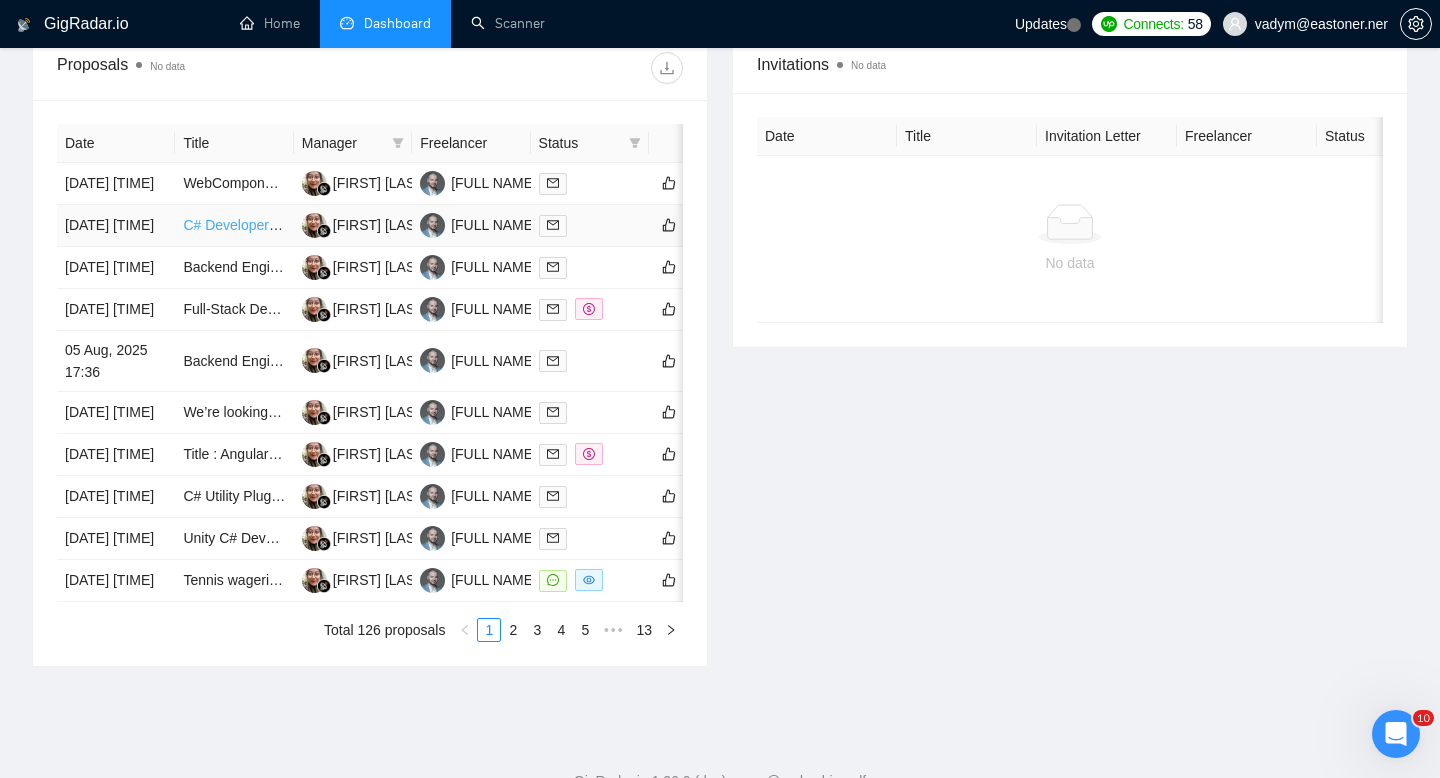 click on "C# Developer Needed for Desktop Application Development" at bounding box center (369, 225) 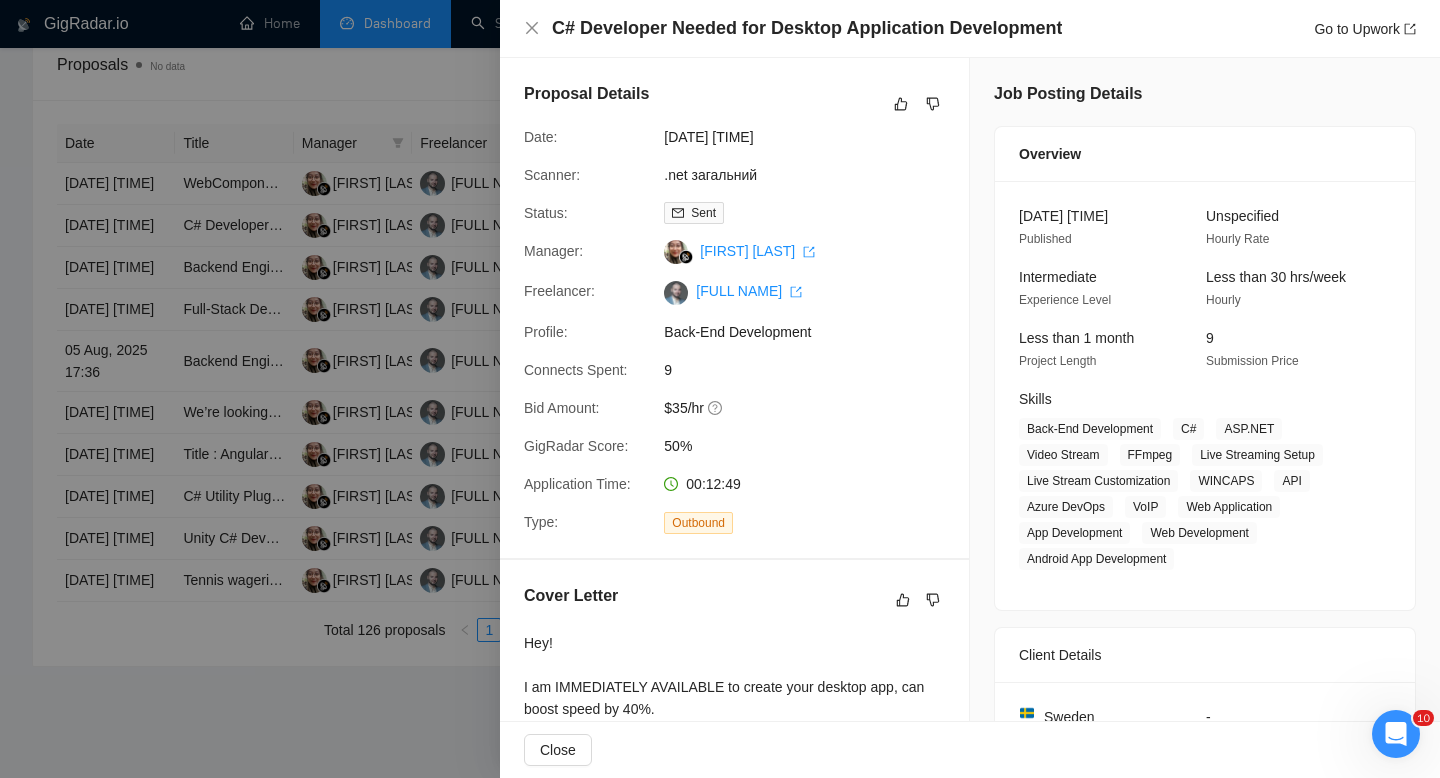 click at bounding box center [720, 389] 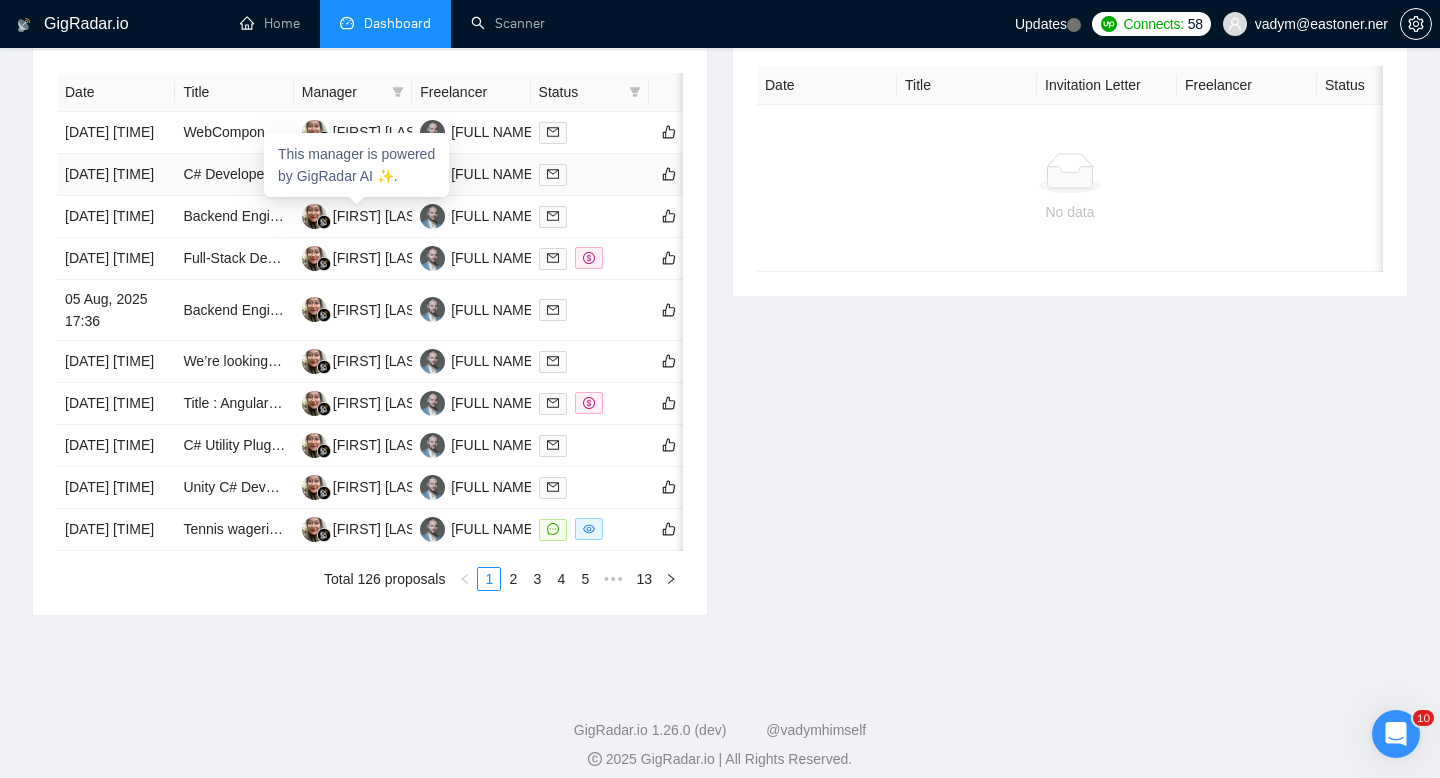 scroll, scrollTop: 838, scrollLeft: 0, axis: vertical 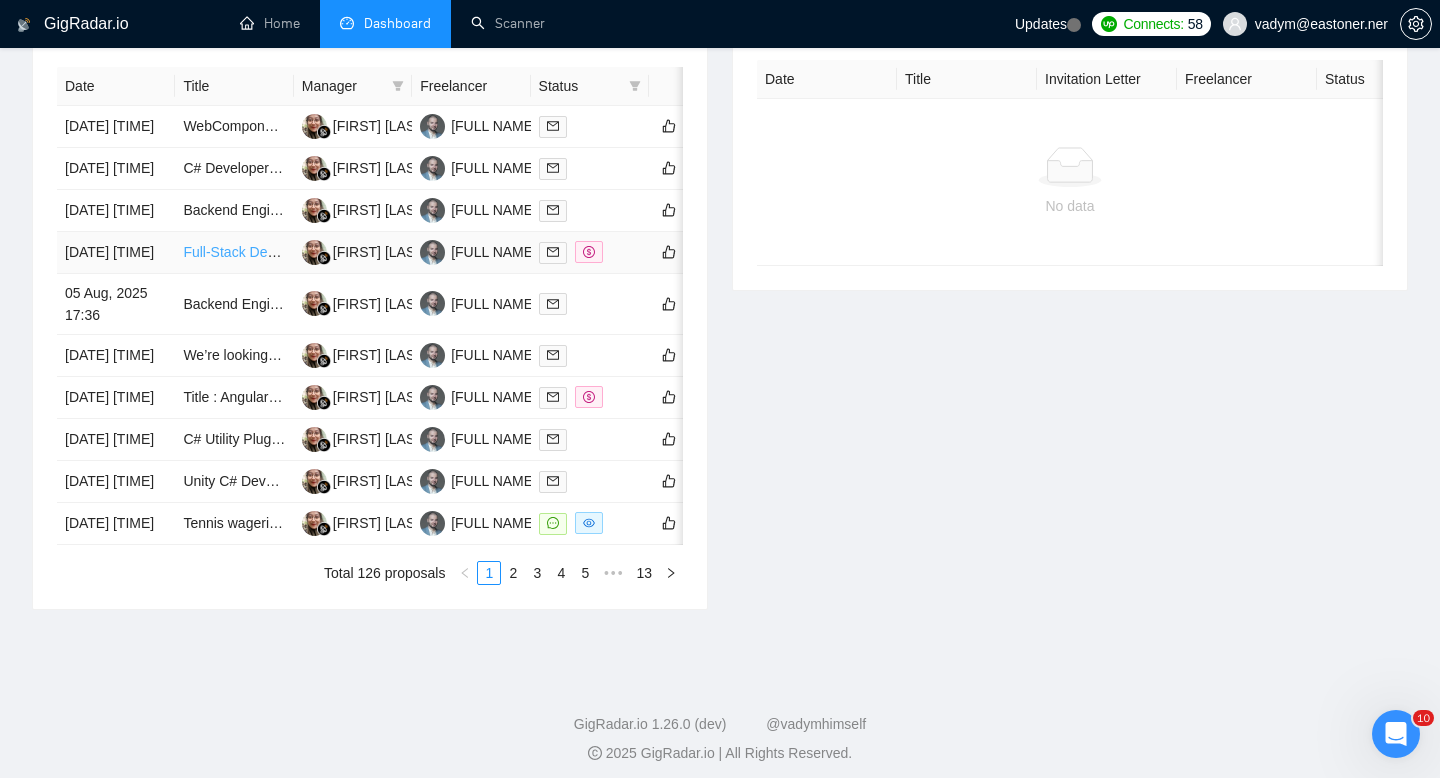 click on "Full-Stack Developer Needed for .NET and Angular/React Project" at bounding box center (385, 252) 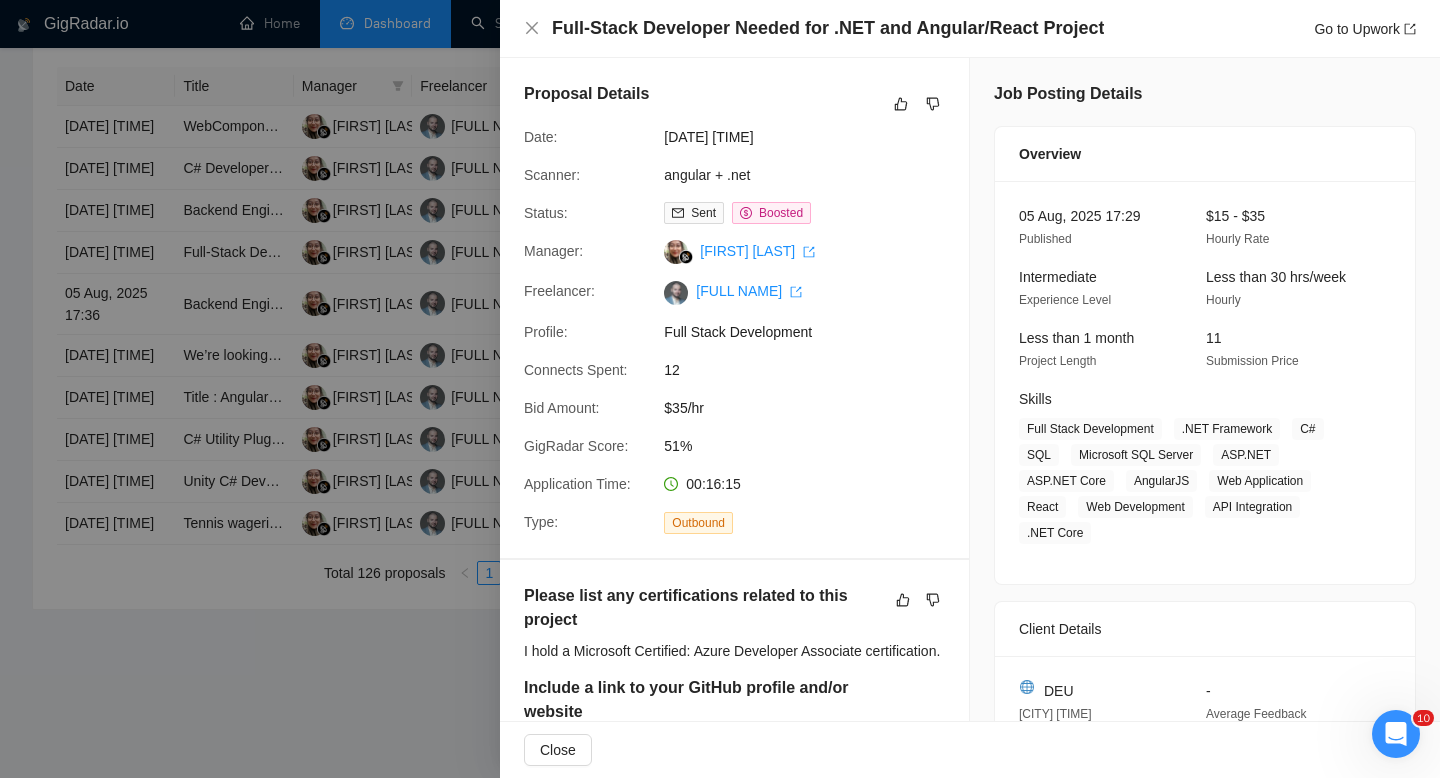click at bounding box center (720, 389) 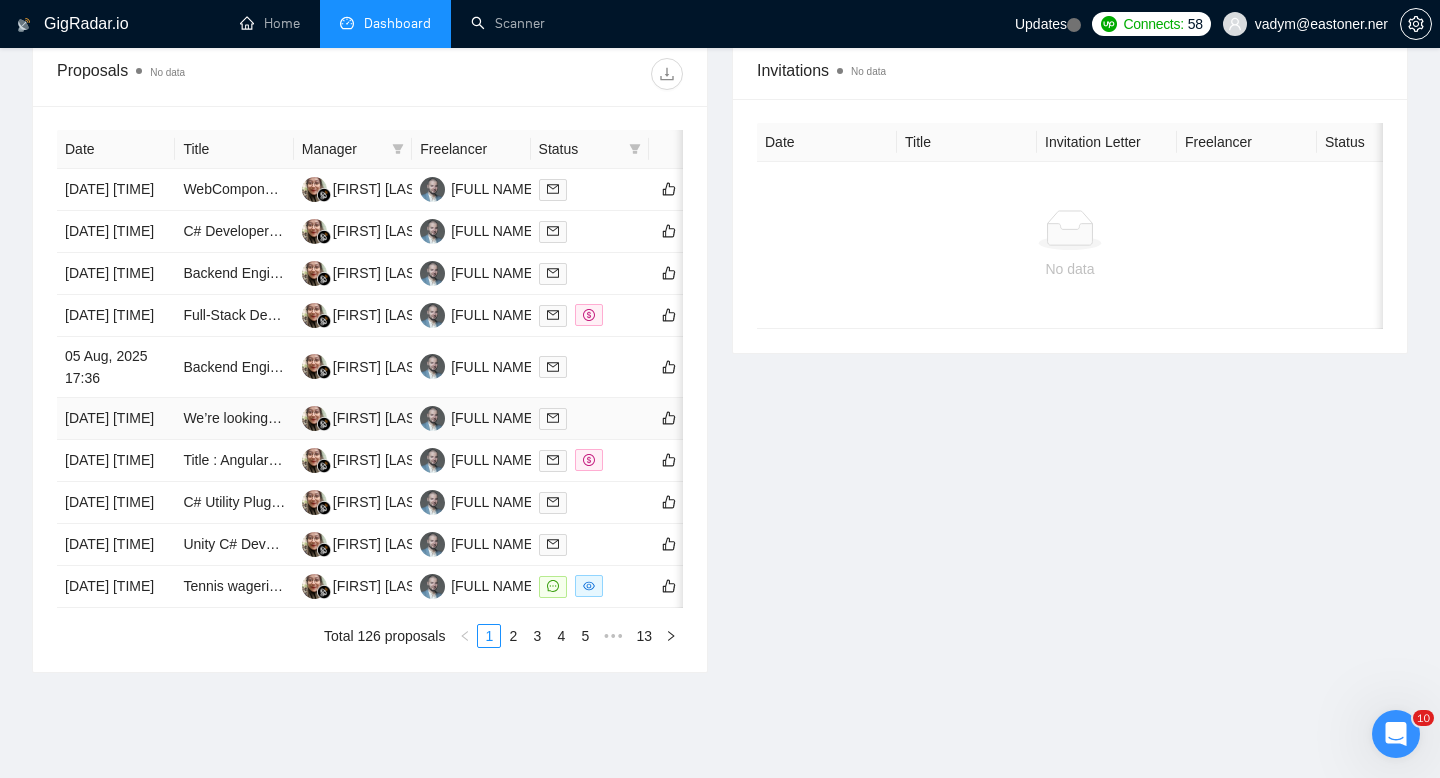 scroll, scrollTop: 758, scrollLeft: 0, axis: vertical 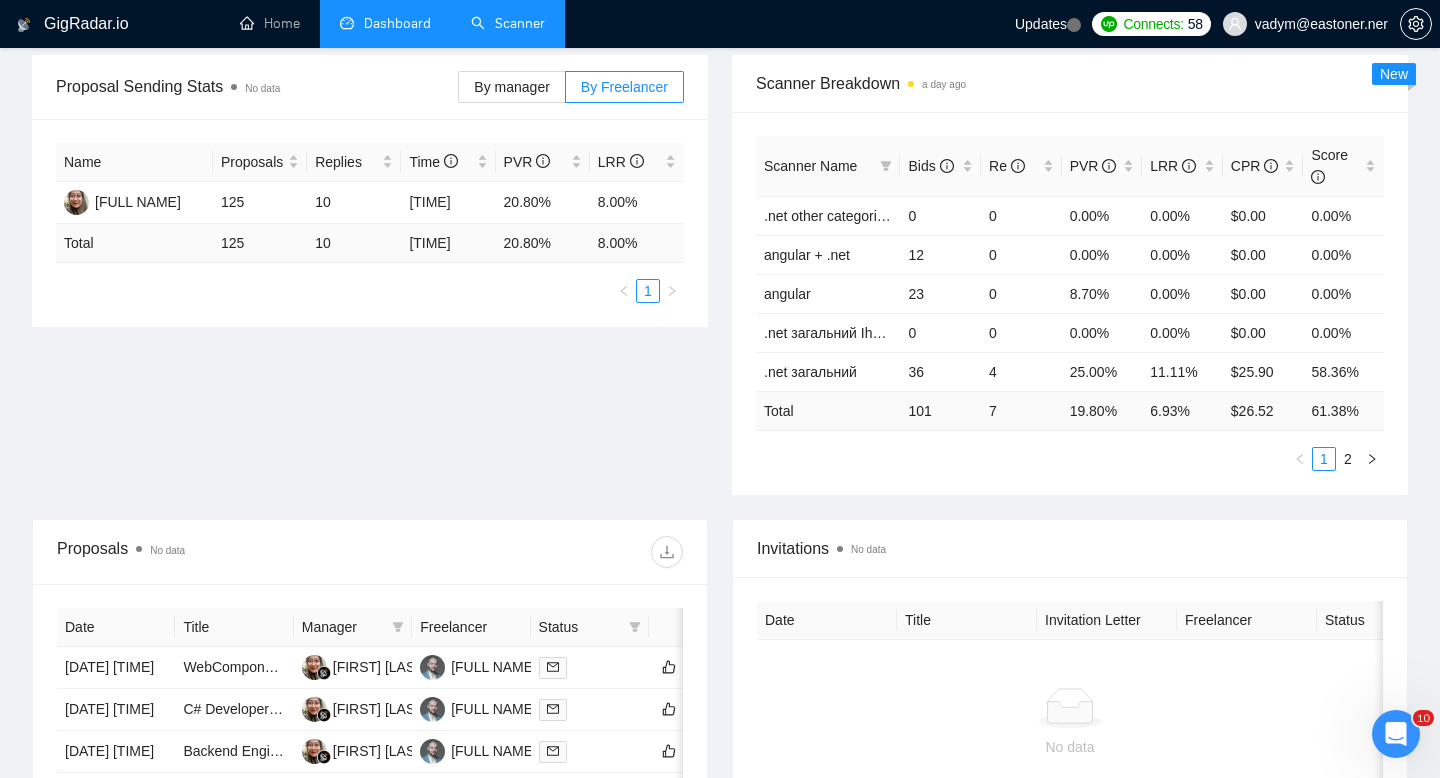 click on "Scanner" at bounding box center (508, 23) 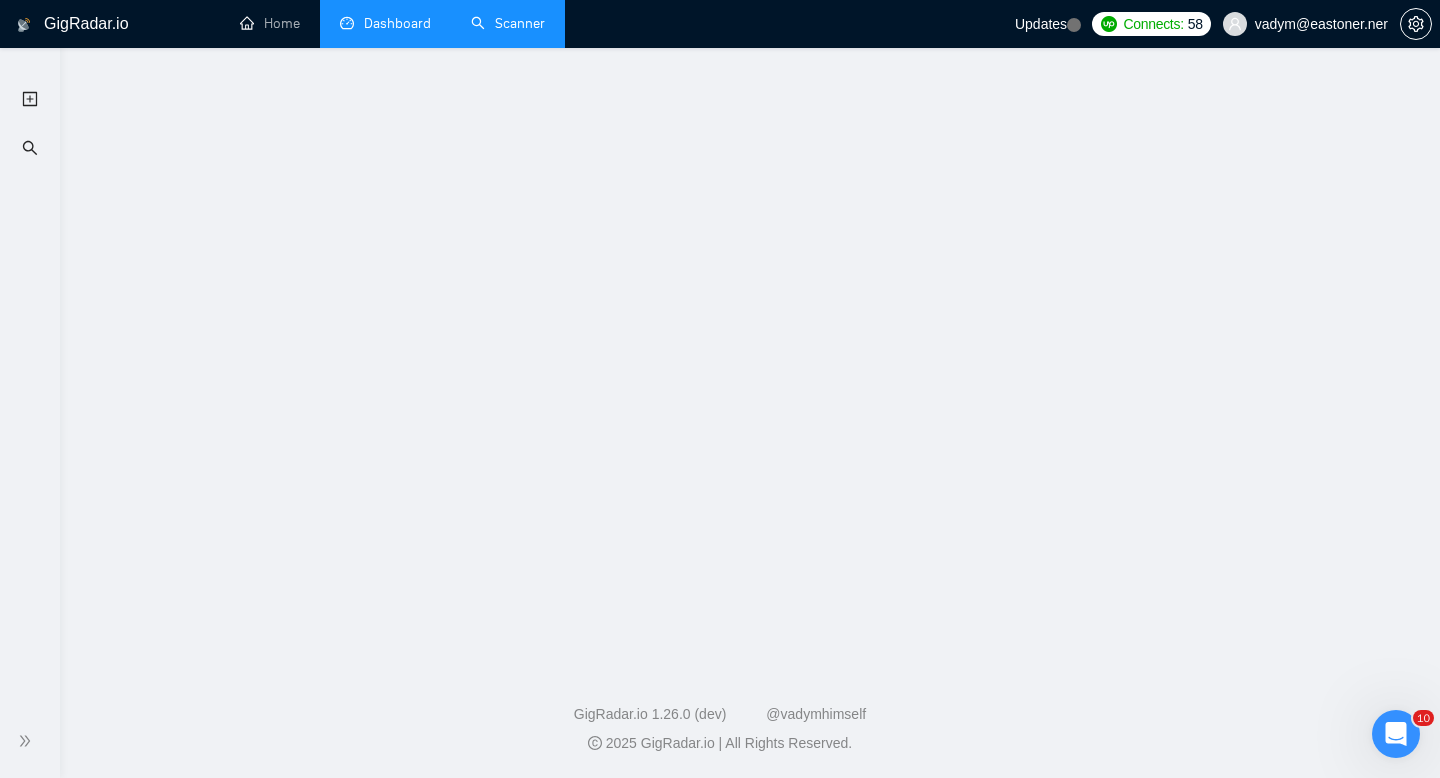 scroll, scrollTop: 0, scrollLeft: 0, axis: both 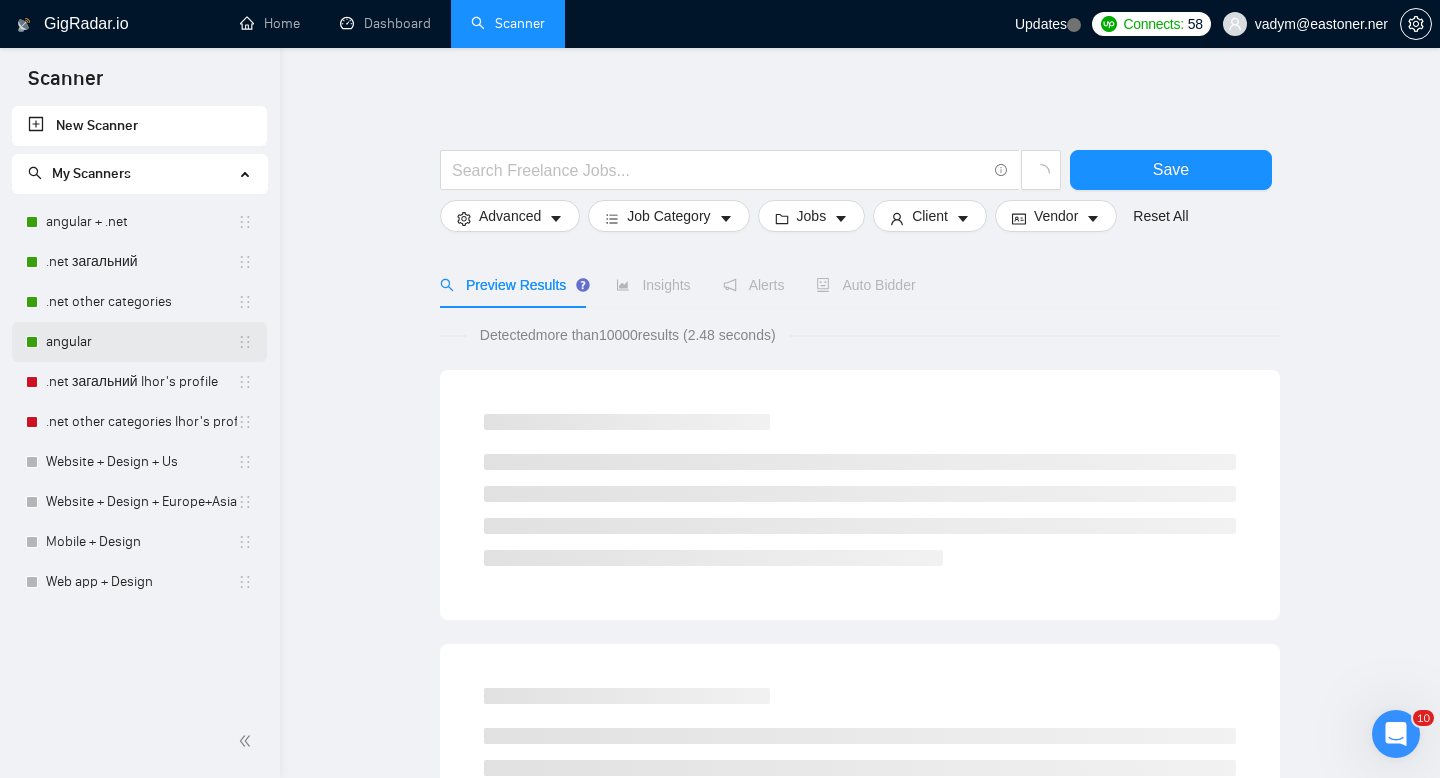 click on "angular" at bounding box center (141, 342) 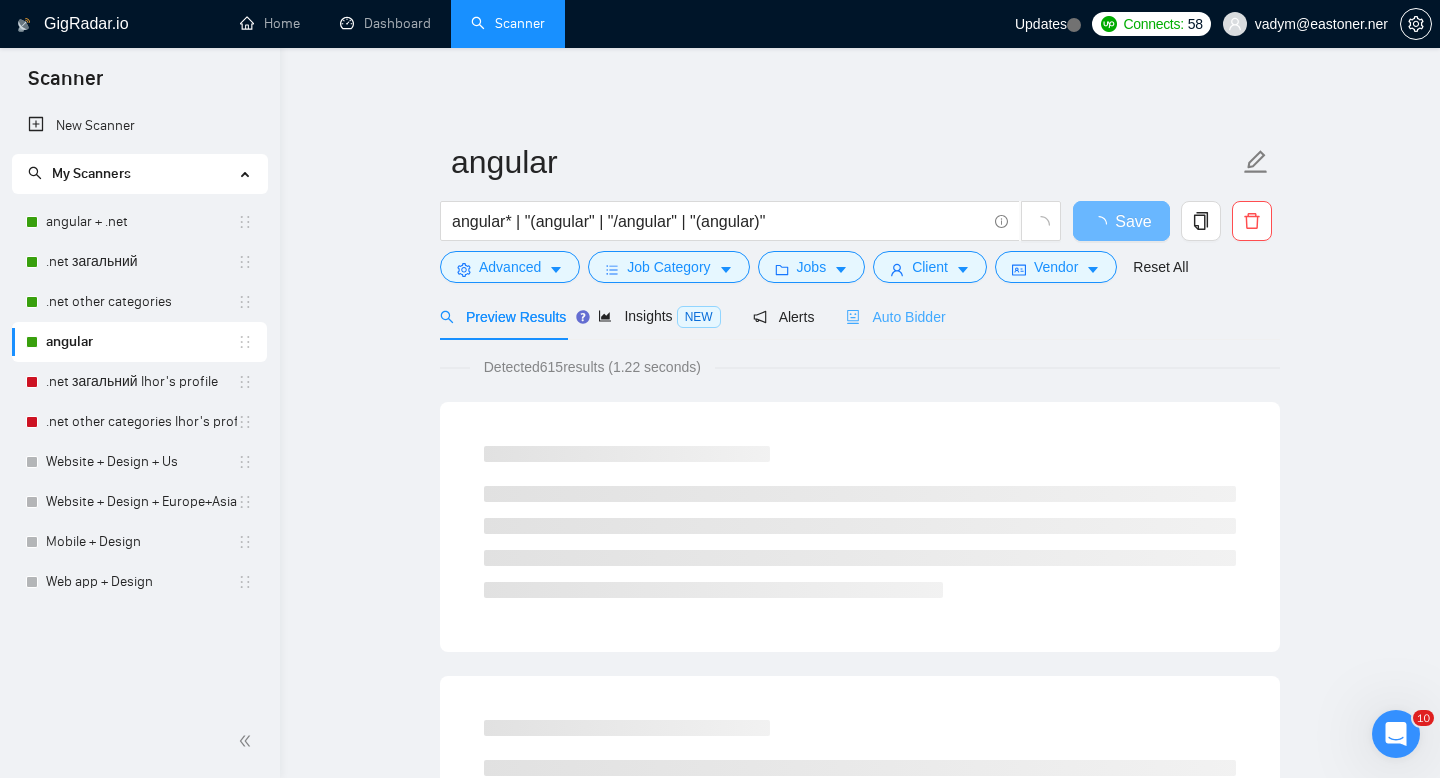 click on "Preview Results Insights NEW Alerts Auto Bidder" at bounding box center (860, 316) 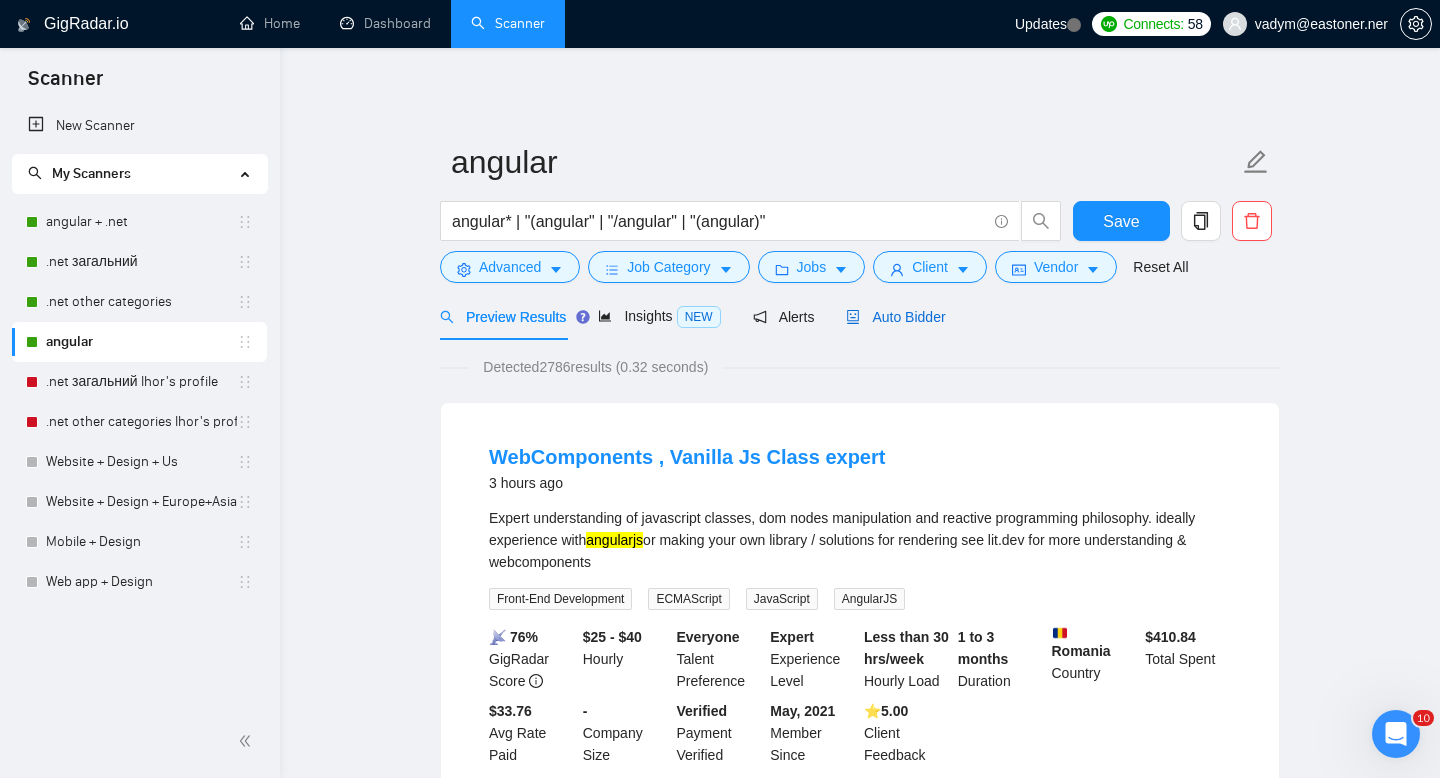 click on "Auto Bidder" at bounding box center [895, 317] 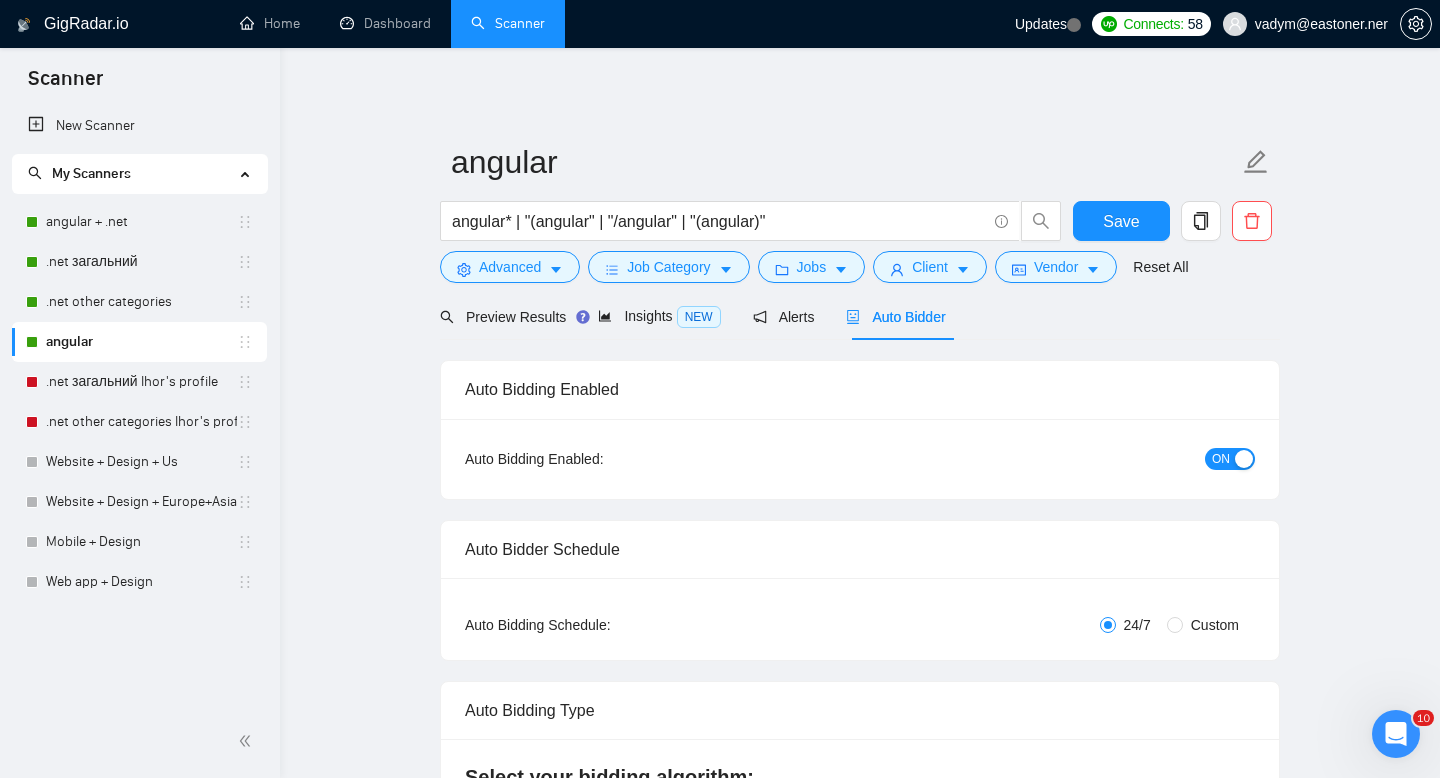 type 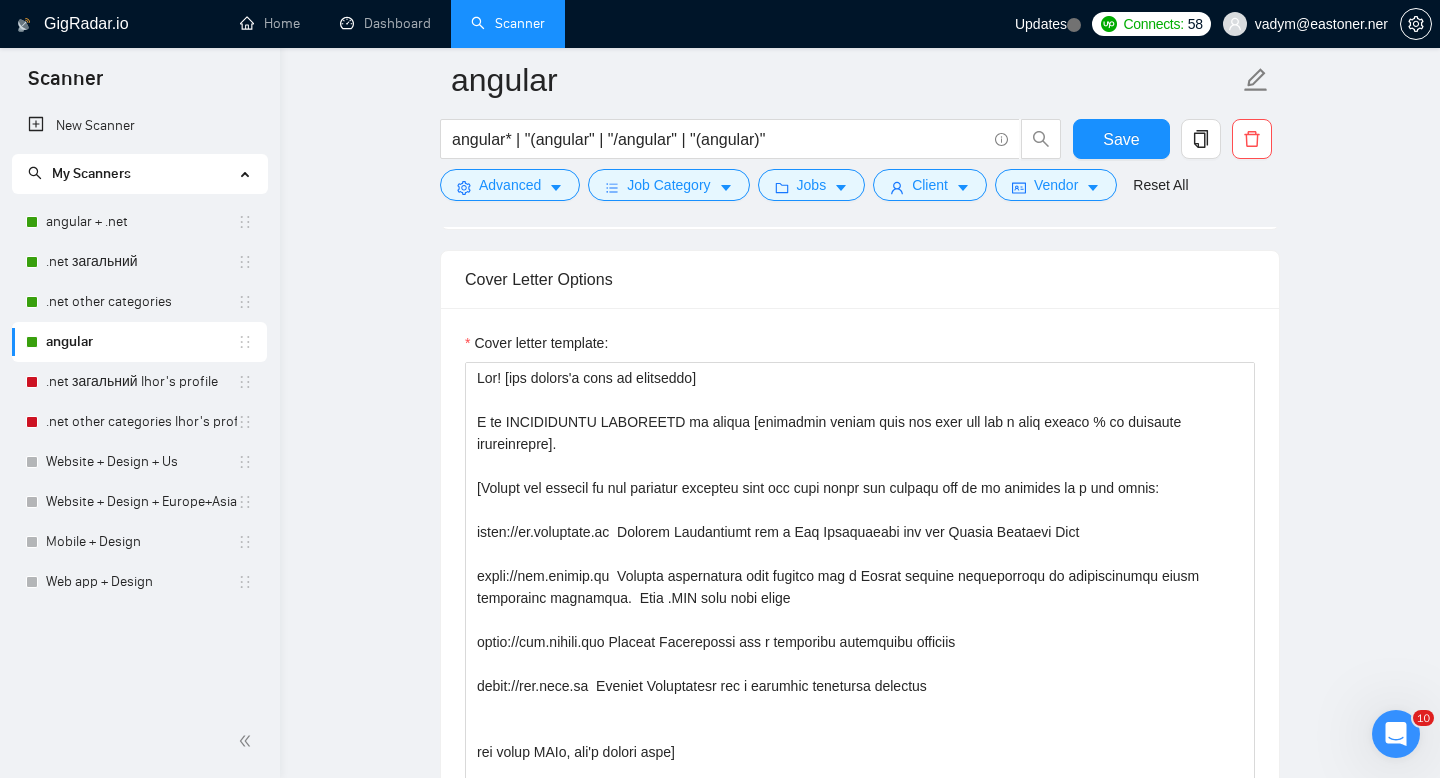 scroll, scrollTop: 2169, scrollLeft: 0, axis: vertical 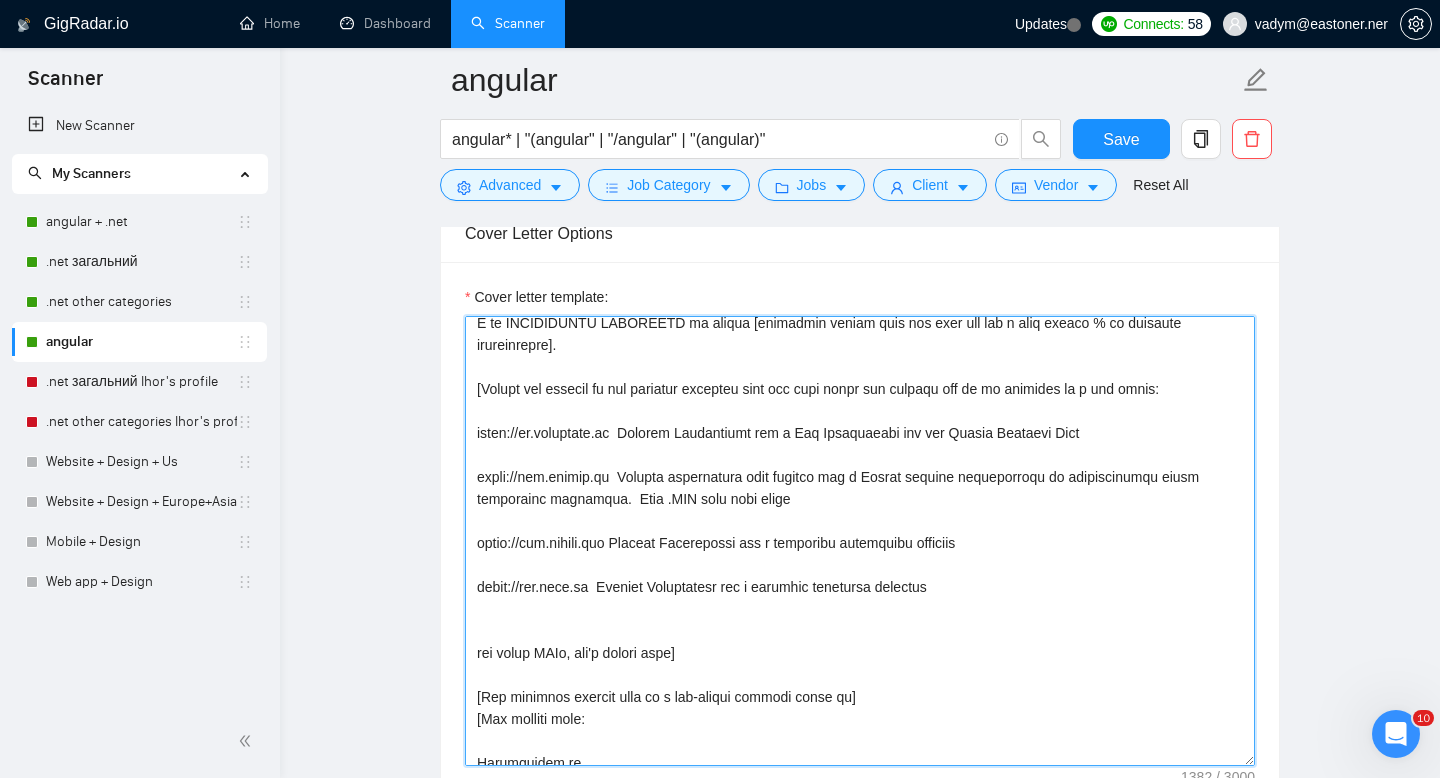 click on "Cover letter template:" at bounding box center (860, 541) 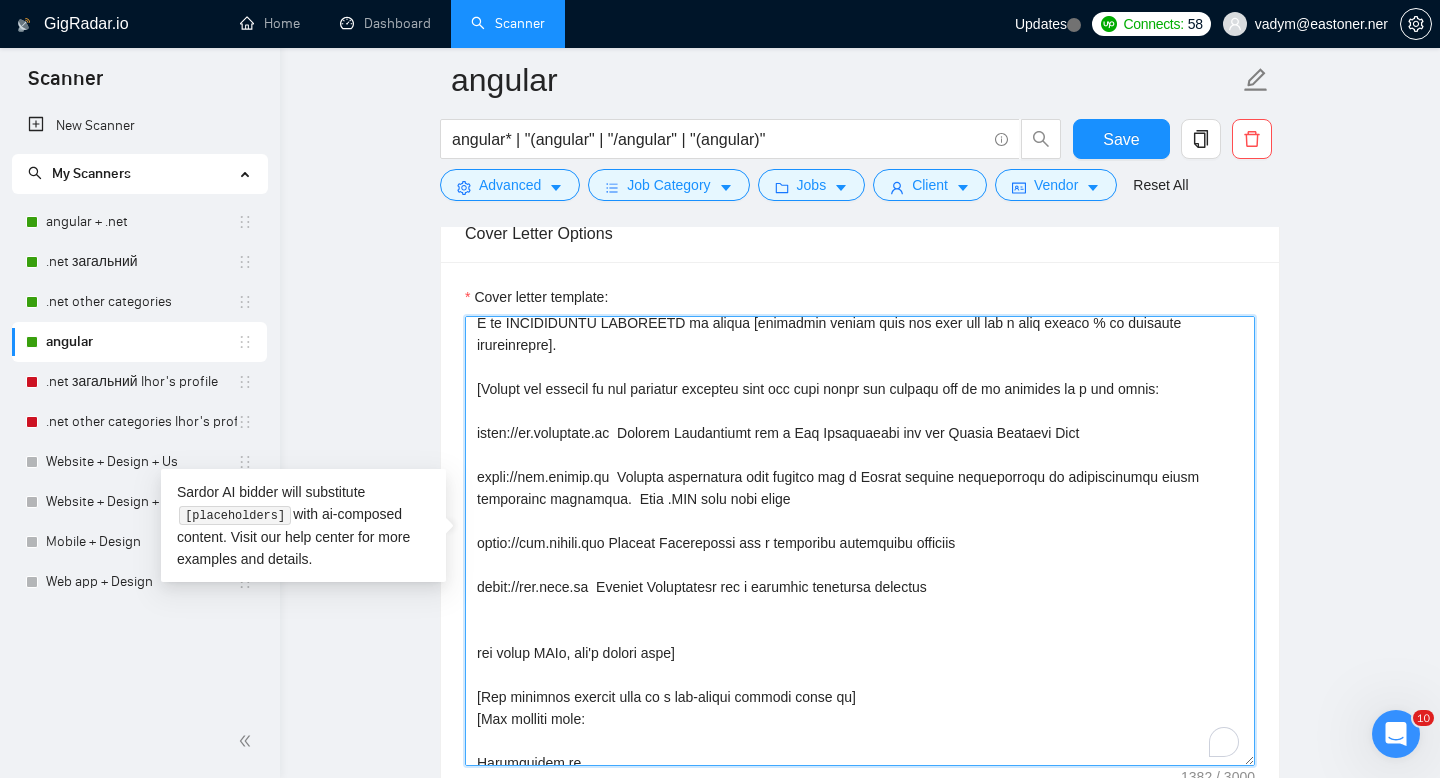 scroll, scrollTop: 53, scrollLeft: 0, axis: vertical 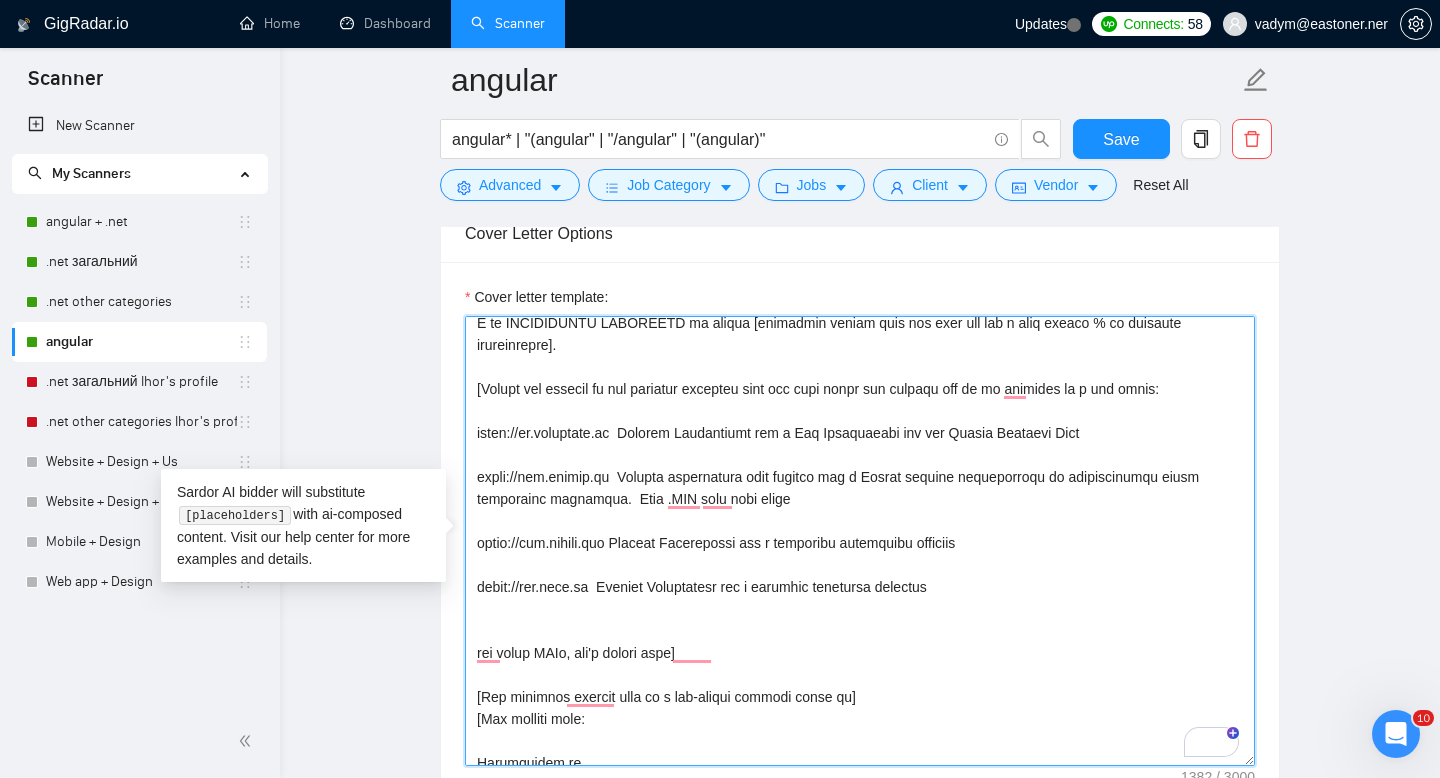 click on "Cover letter template:" at bounding box center (860, 541) 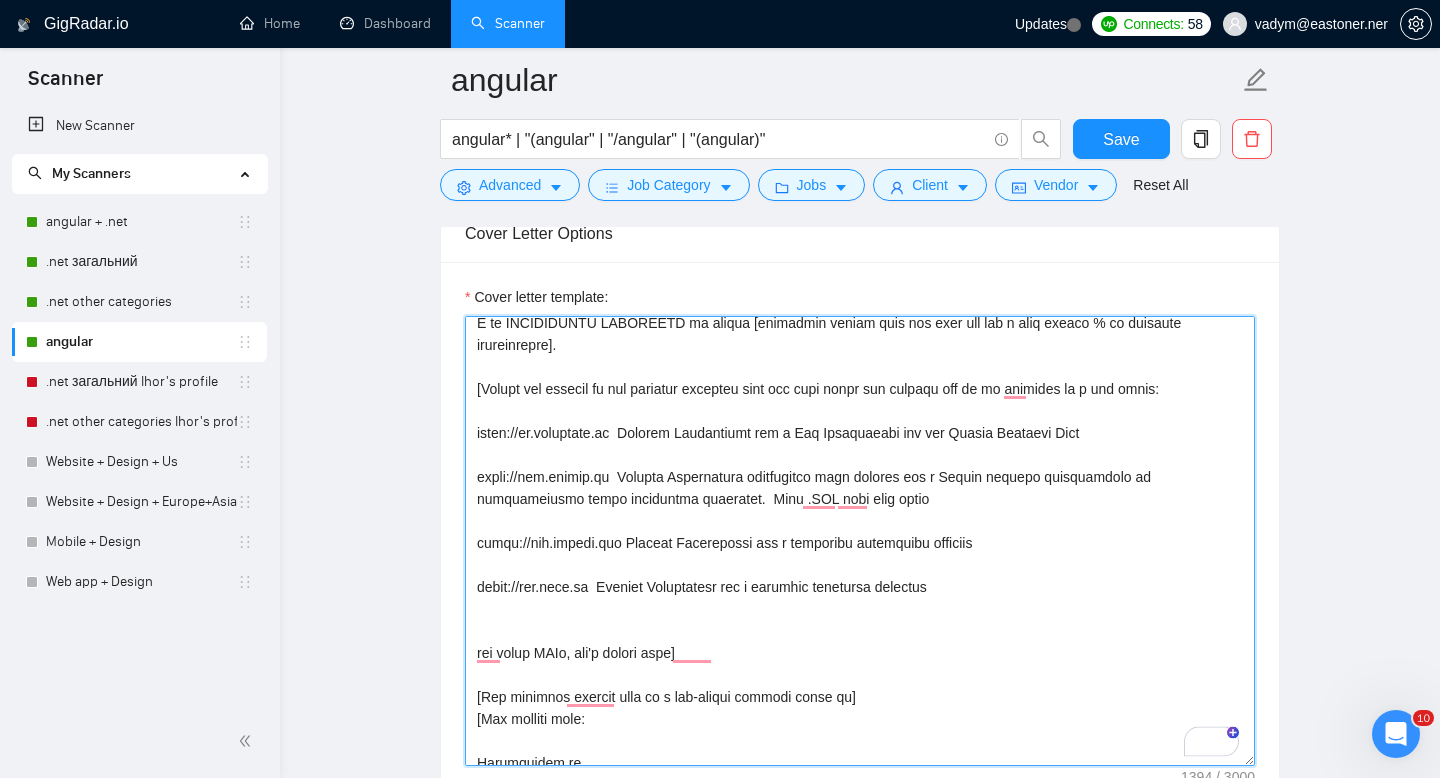 scroll, scrollTop: 64, scrollLeft: 0, axis: vertical 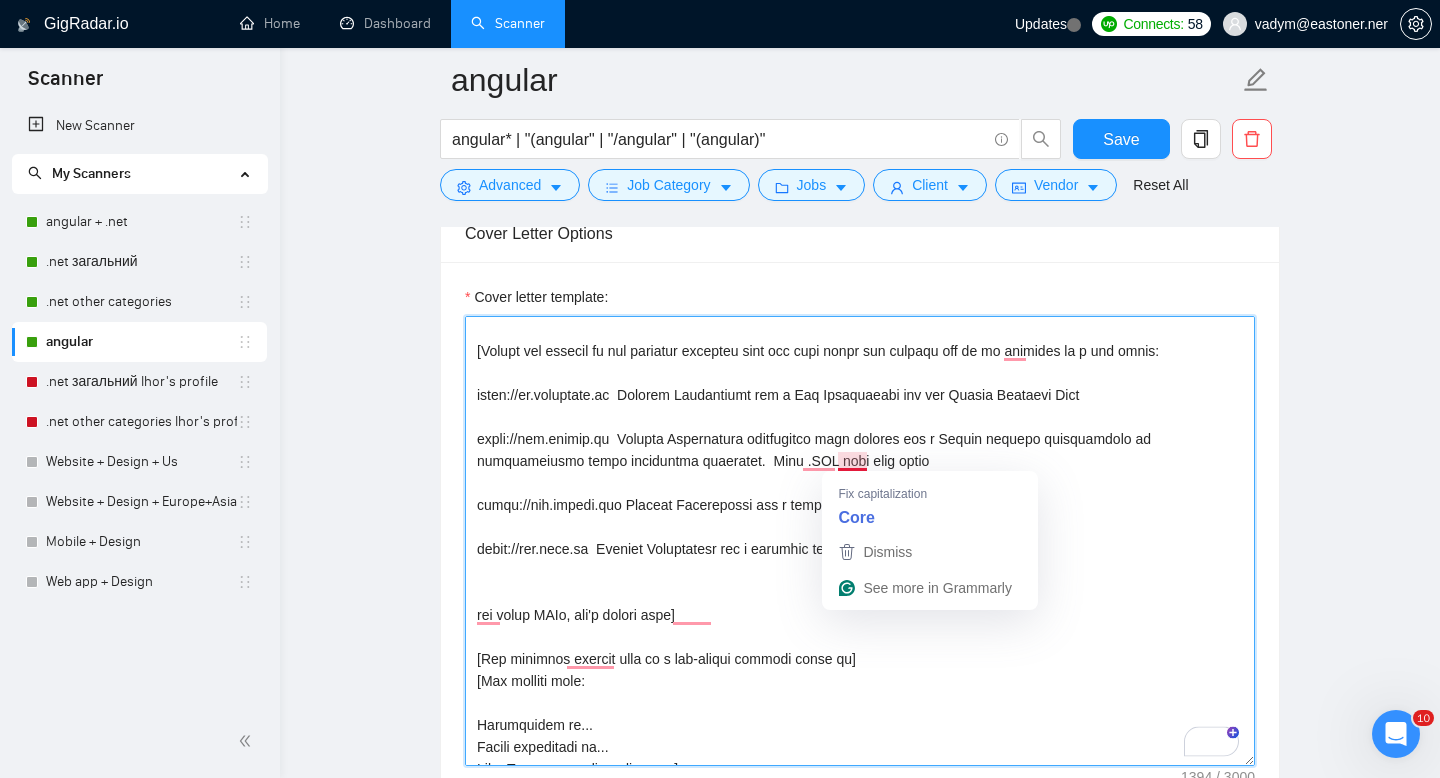 click on "Cover letter template:" at bounding box center [860, 541] 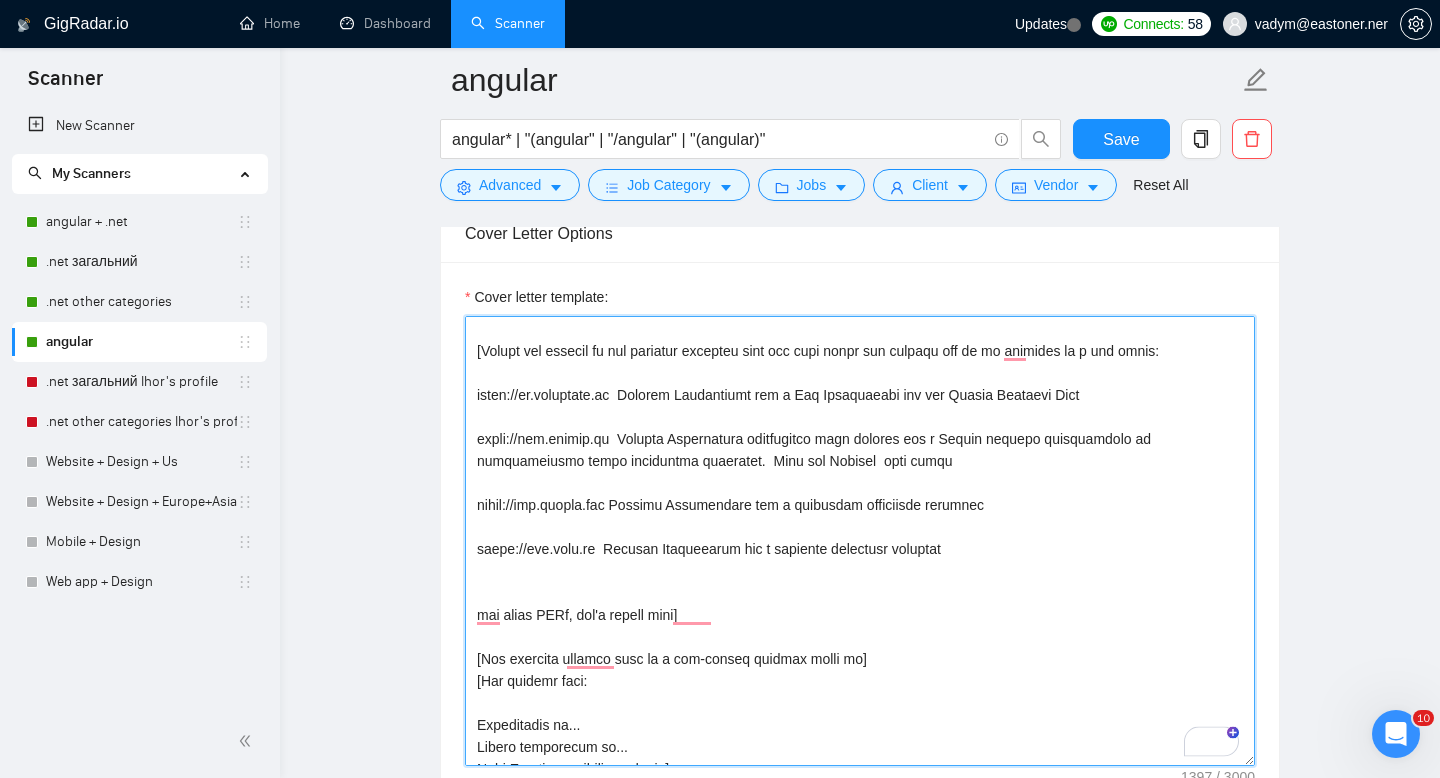drag, startPoint x: 883, startPoint y: 463, endPoint x: 997, endPoint y: 457, distance: 114.15778 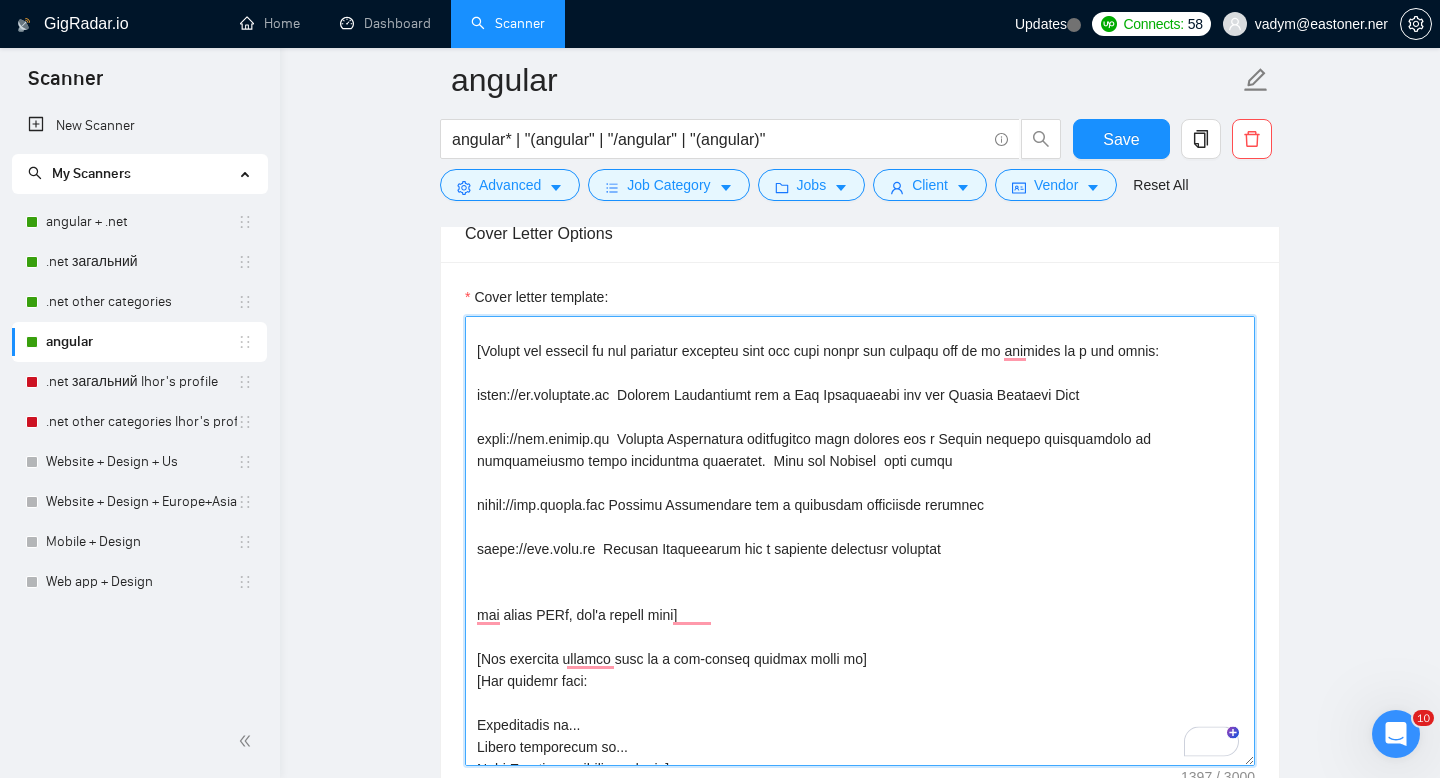 click on "Cover letter template:" at bounding box center [860, 541] 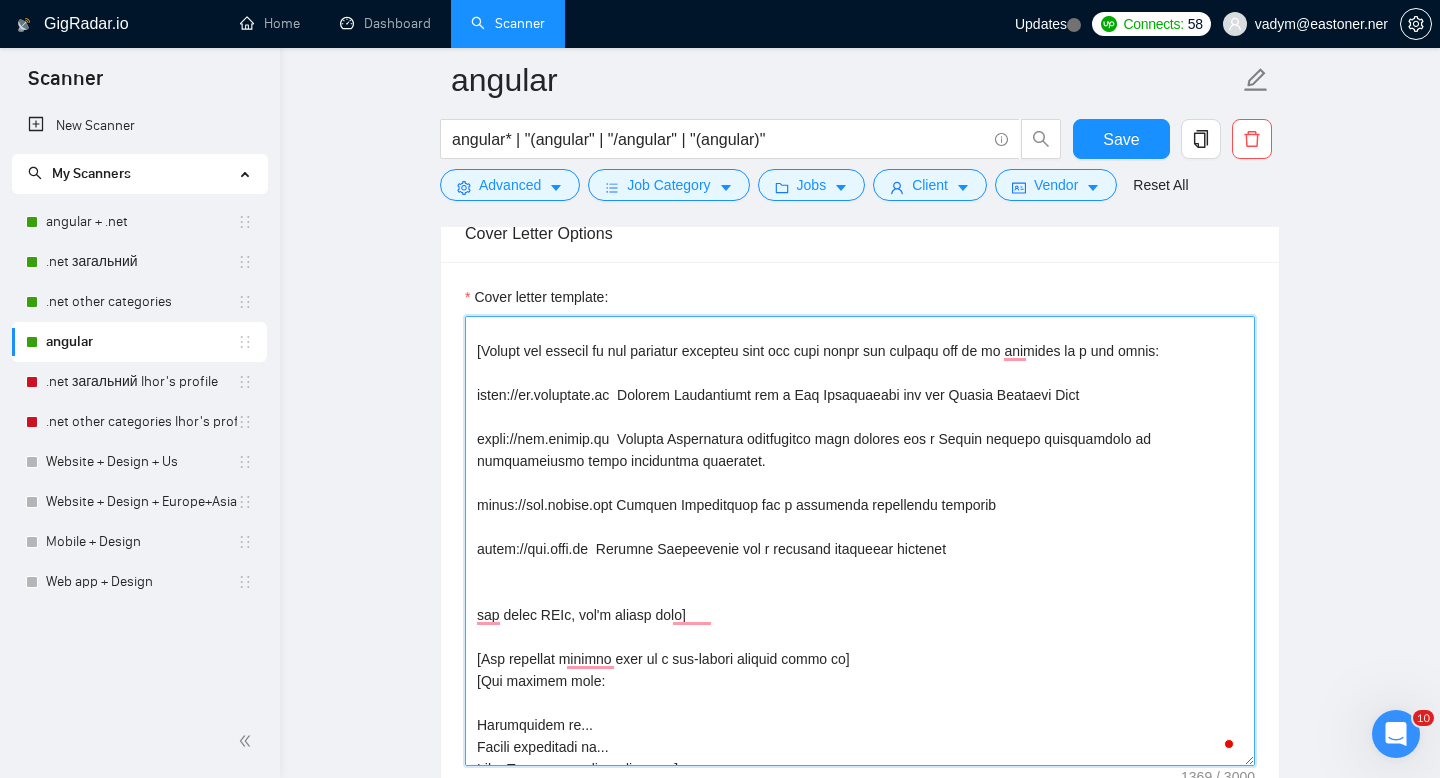 scroll, scrollTop: 110, scrollLeft: 0, axis: vertical 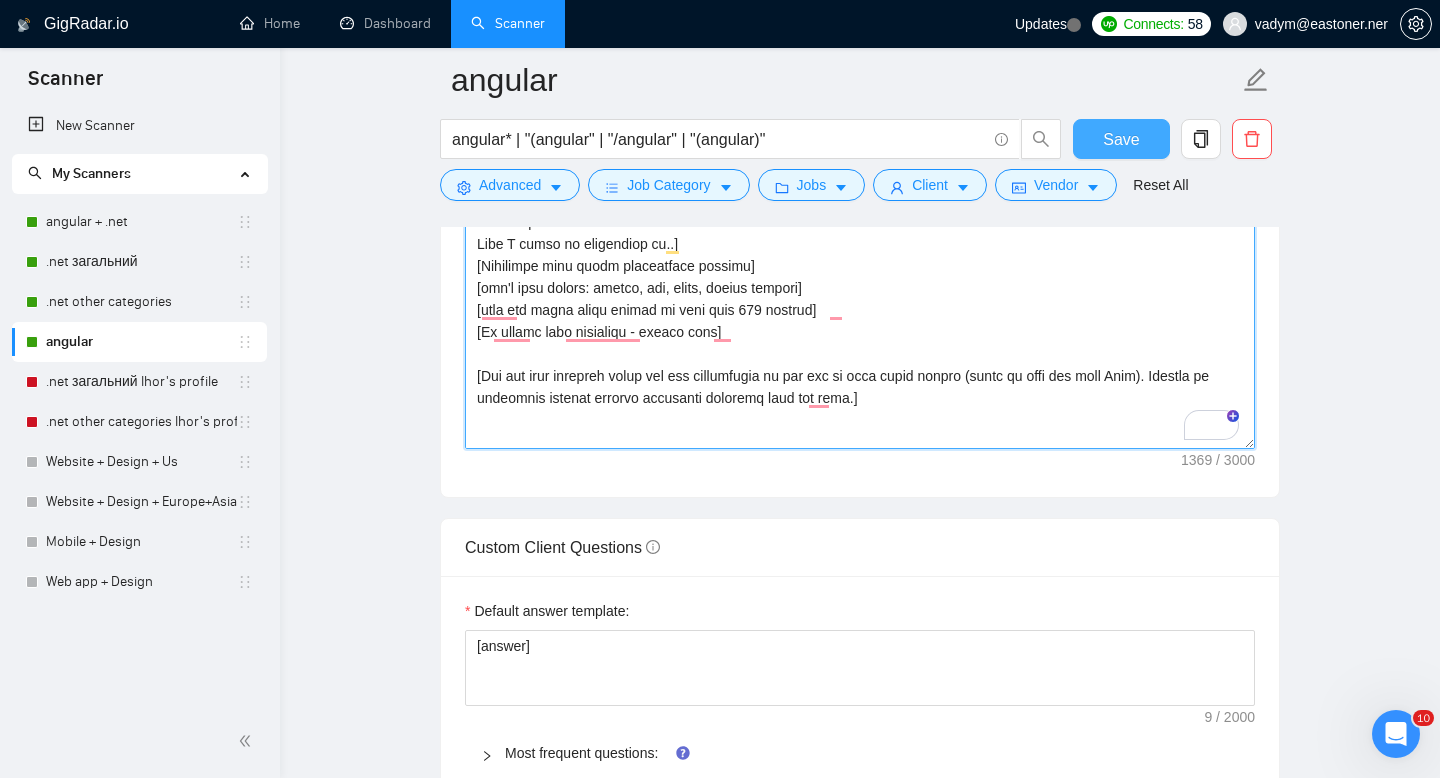 type on "Hey! [use [CLIENT NAME] if available]
I am IMMEDIATELY AVAILABLE to create [delivered result from job post and add a real catchy % of possible achievements].
[Choose one example of the relevant projects from the list below and explain why is it relevant in a few words:
https://en.eintracht.de  Angular Development for a Web Application for the German Football Club
https://www.mobexo.de  Angular Development application from scratch for a German company specializing in comprehensive fleet management solutions.
https://www.bisner.com Angular Development for a workplace management solution
https://www.wati.io  Angular Development for a business messaging platform
use exact URLs, don't change them]
[Use informal english only as a non-native speaker would do]
[Use phrases like:
Specializes in...
Strong experience in...
Over [NUMBER] years of experience in..]
[Highlight tech stack proficiency clearly]
[don't call client: client, sir, madam, hiring manager]
[make the whole cover letter no more than 400 symbo..." 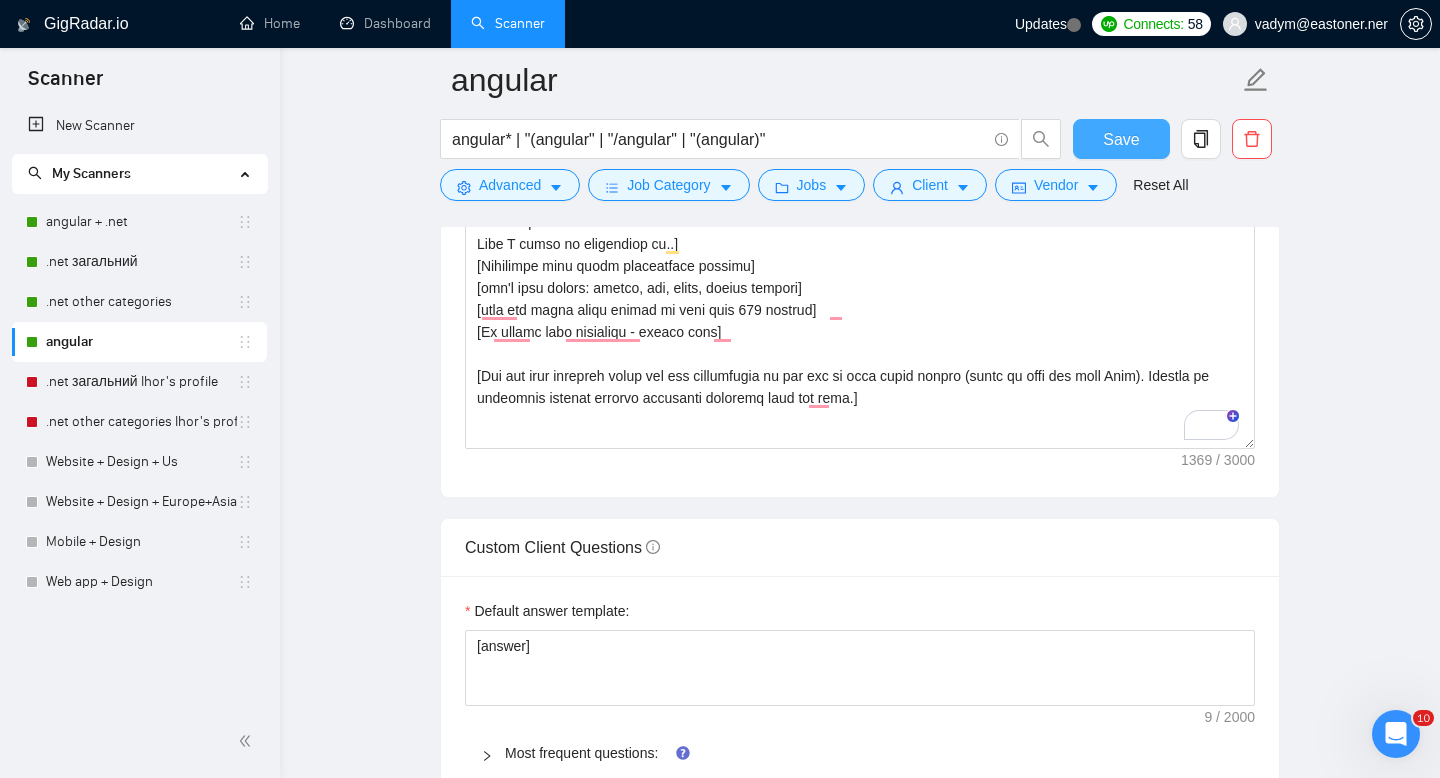 click on "Save" at bounding box center (1121, 139) 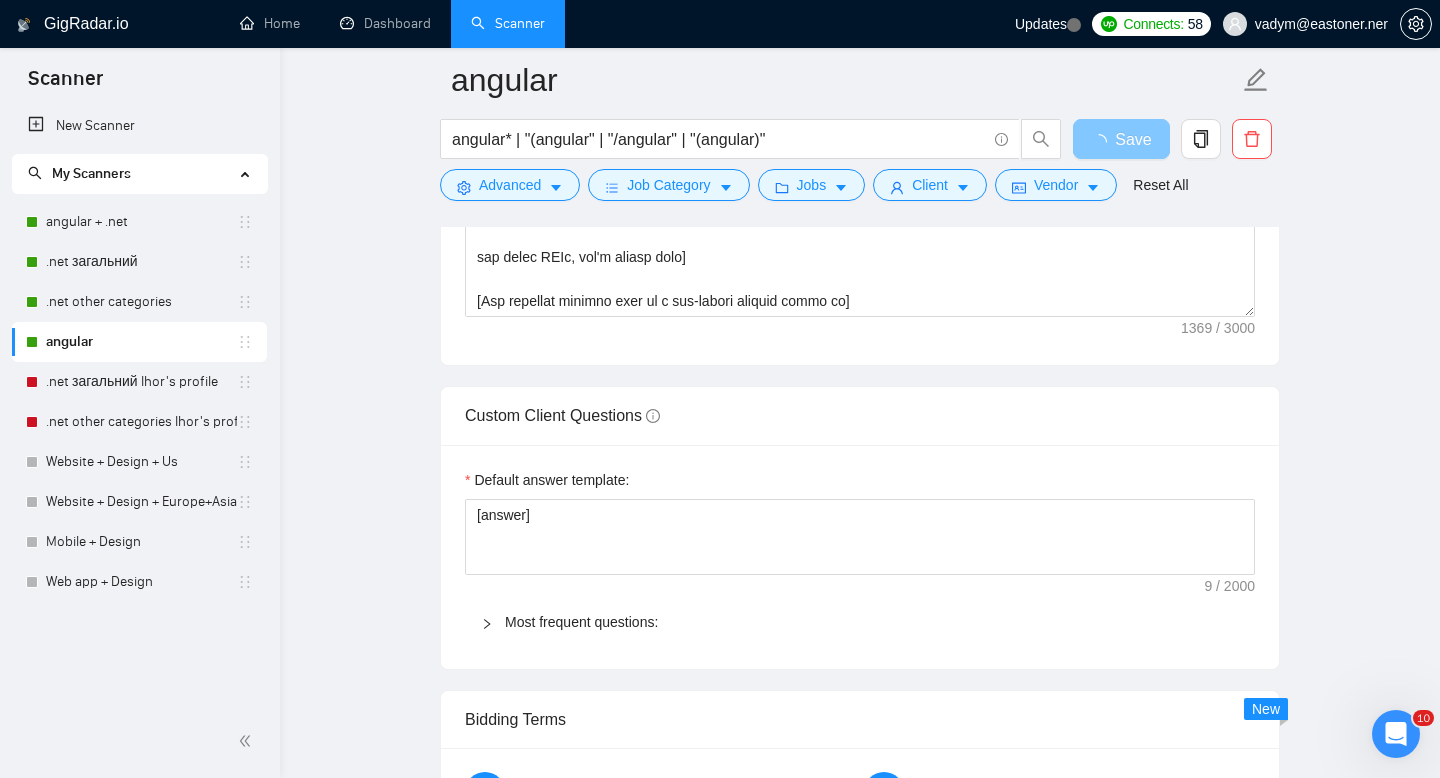 type 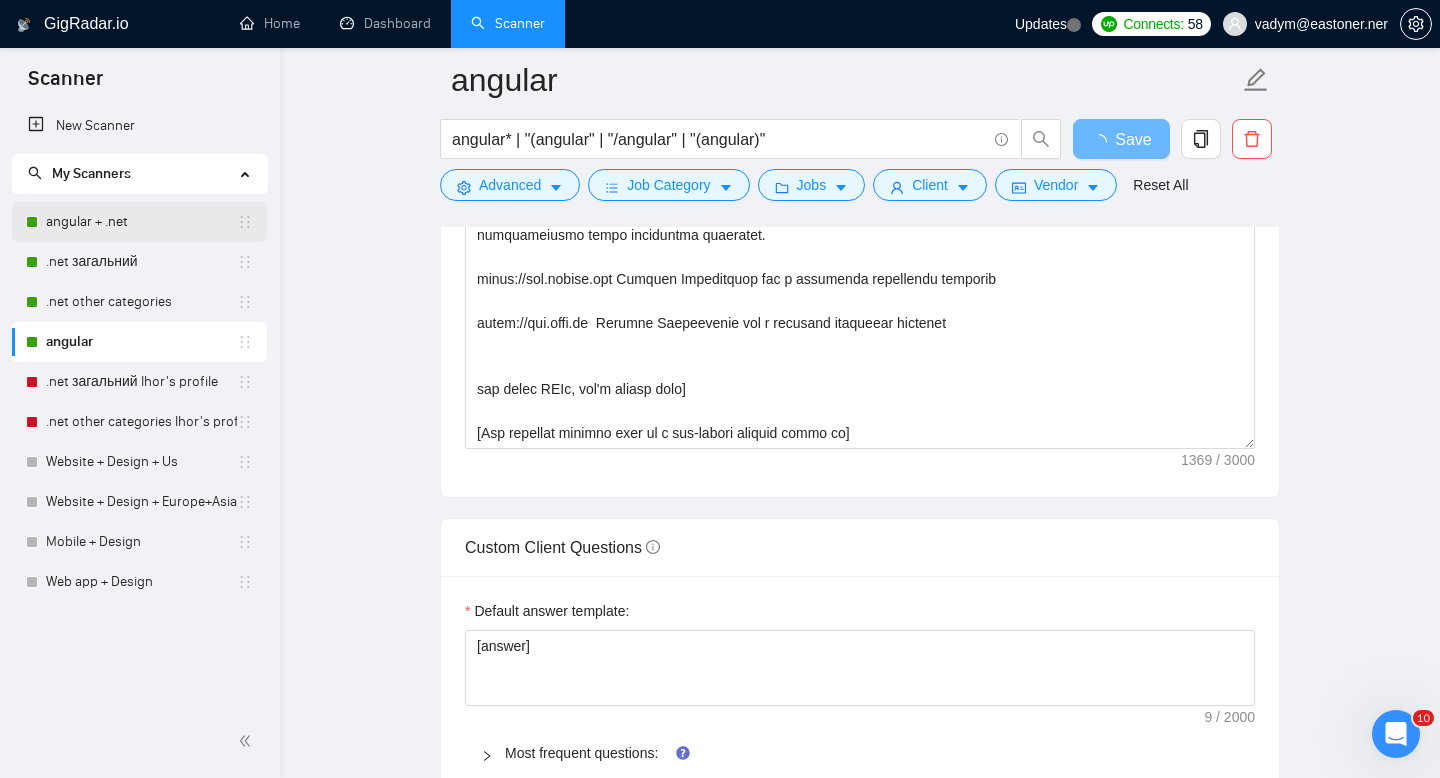 click on "angular + .net" at bounding box center [141, 222] 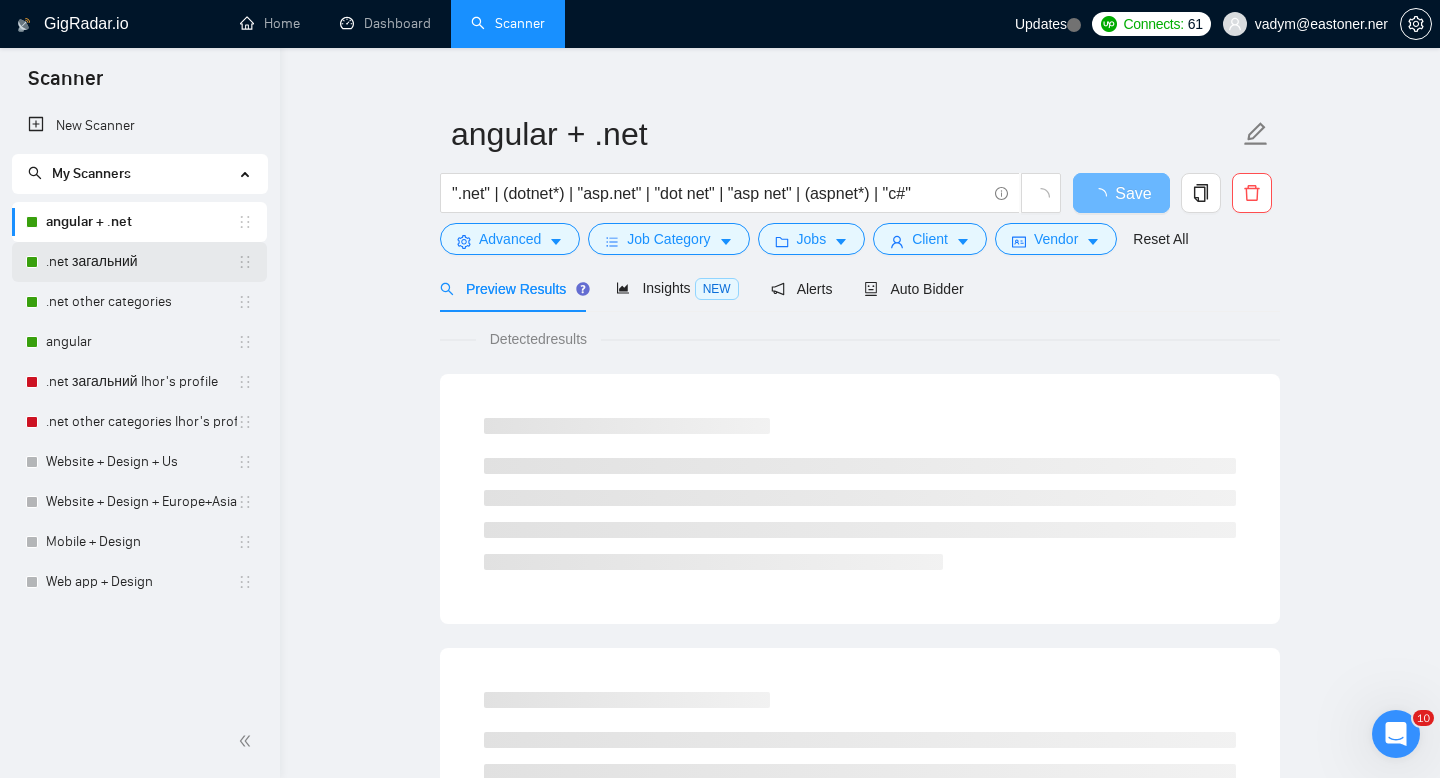 click on ".net загальний" at bounding box center (141, 262) 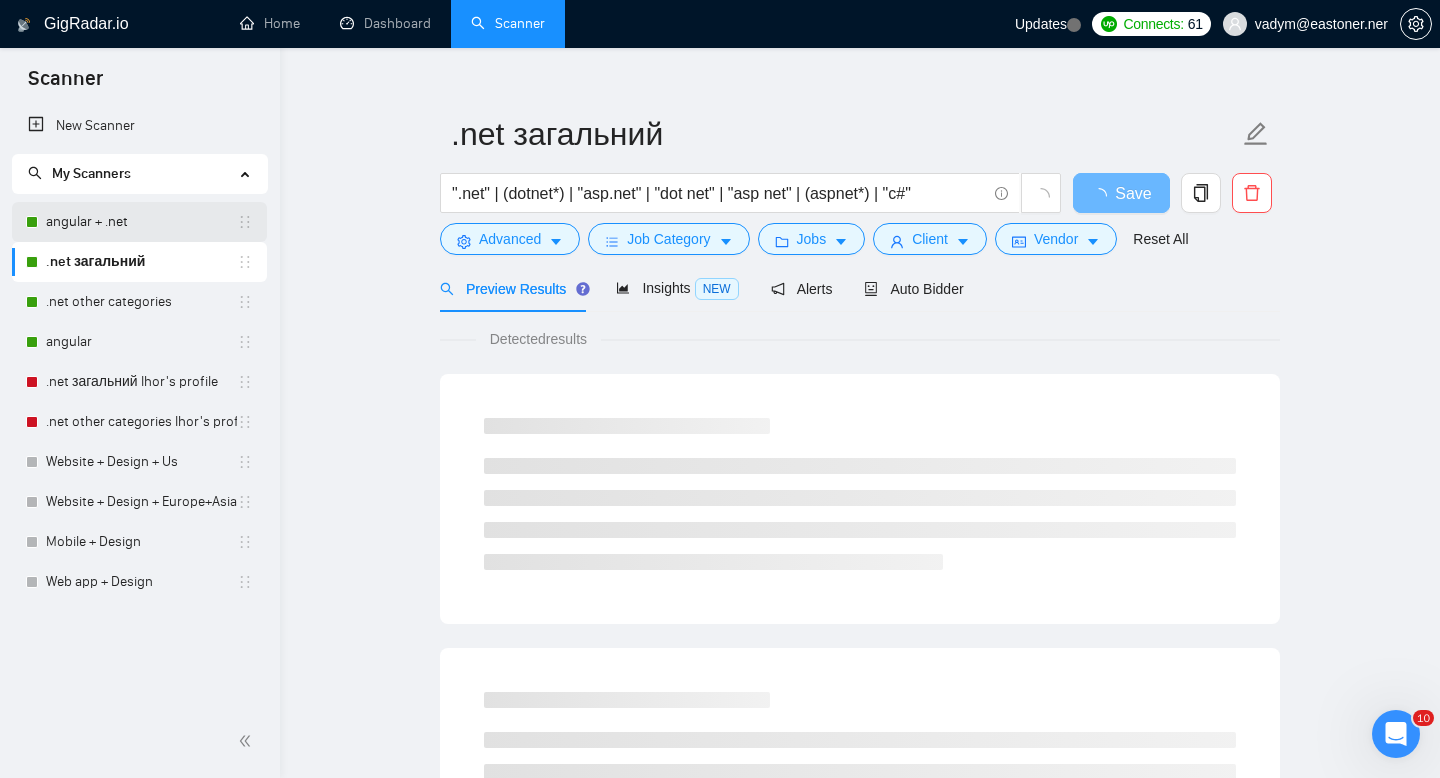 click on "angular + .net" at bounding box center [141, 222] 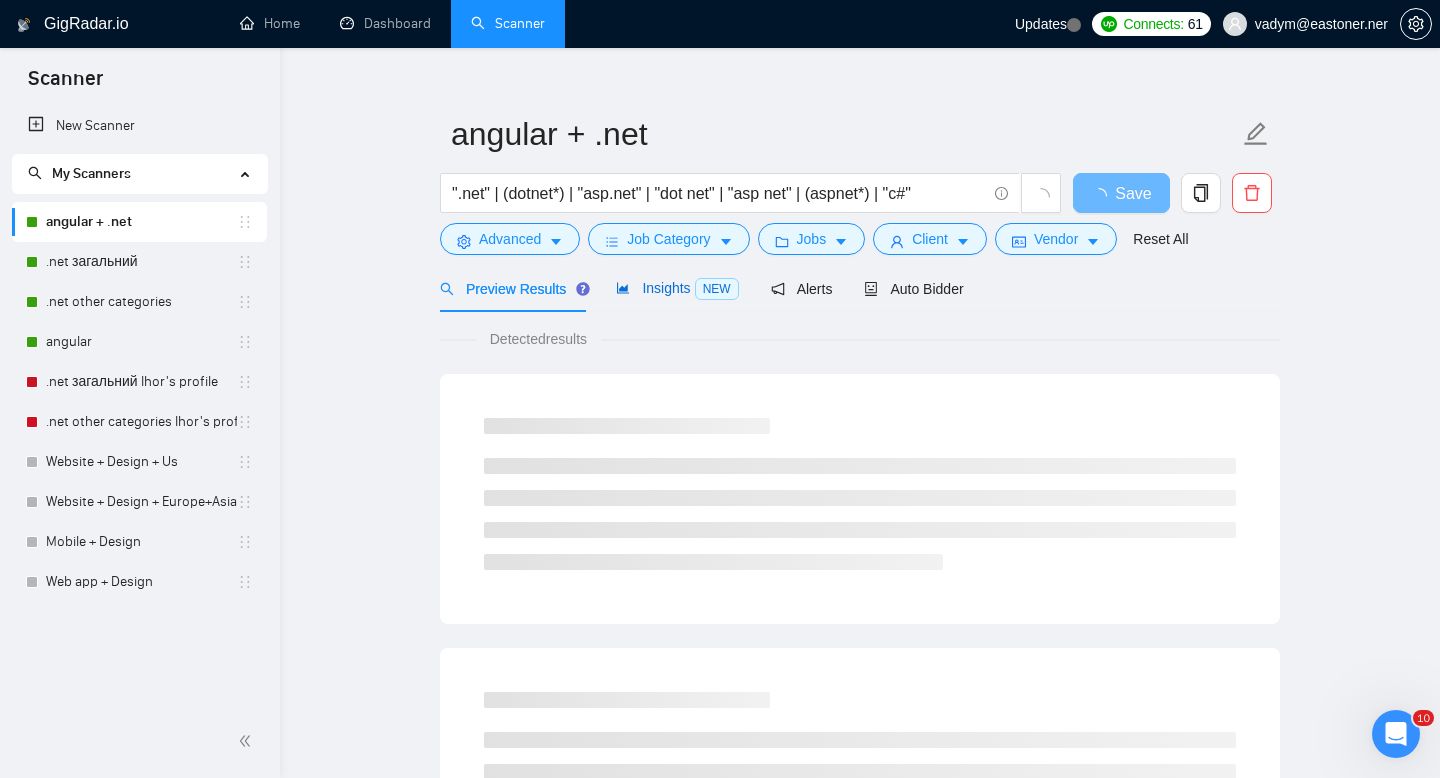 click on "Insights NEW" at bounding box center (677, 288) 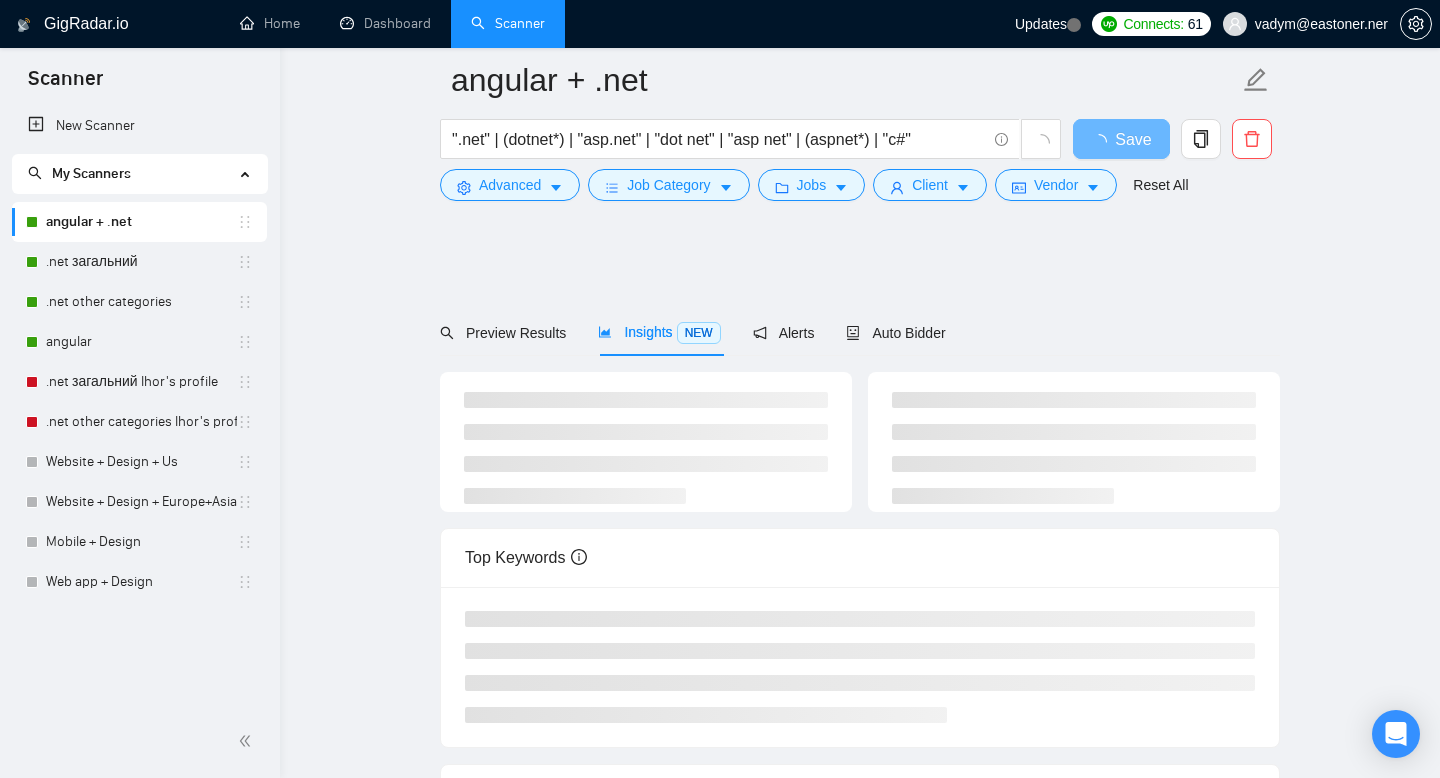 scroll, scrollTop: 140, scrollLeft: 0, axis: vertical 